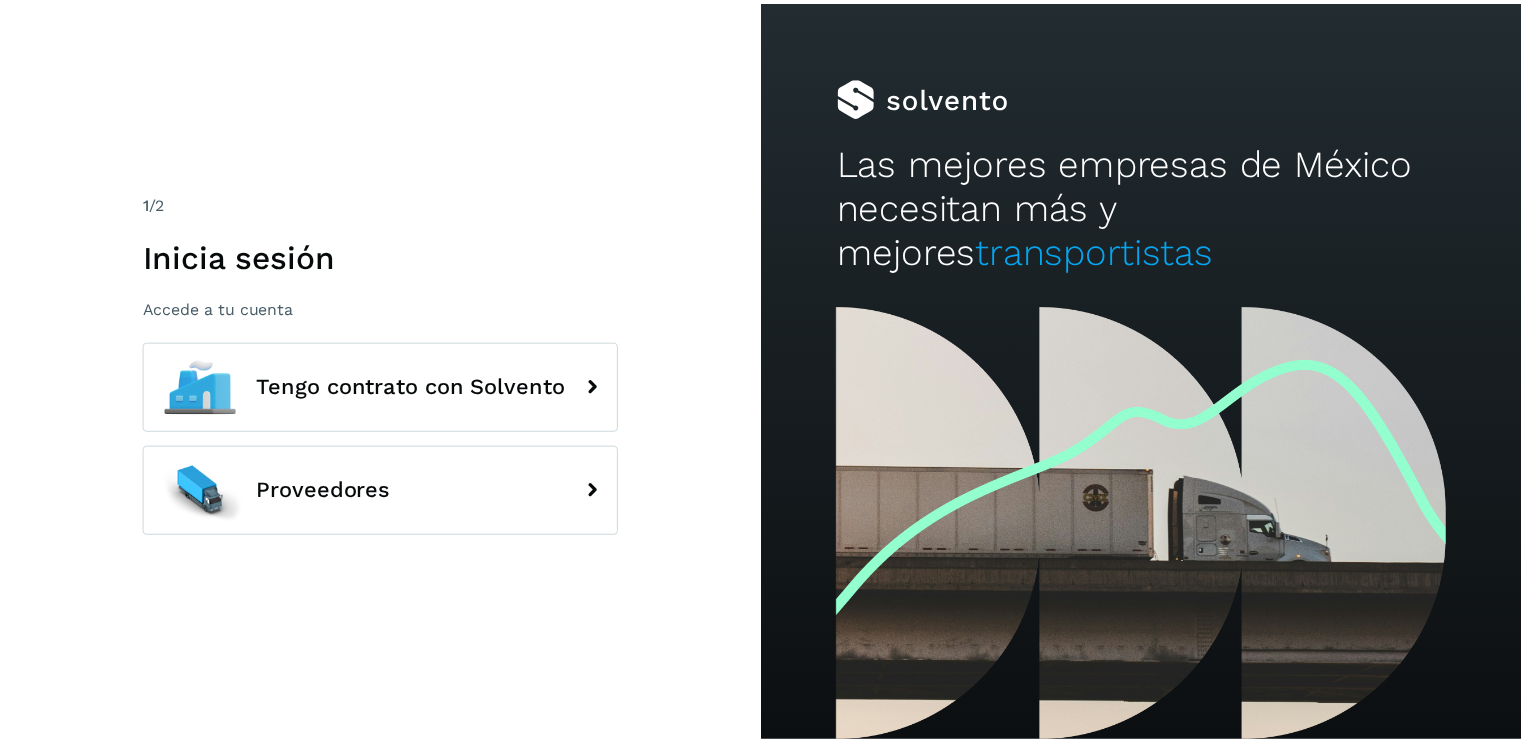 scroll, scrollTop: 0, scrollLeft: 0, axis: both 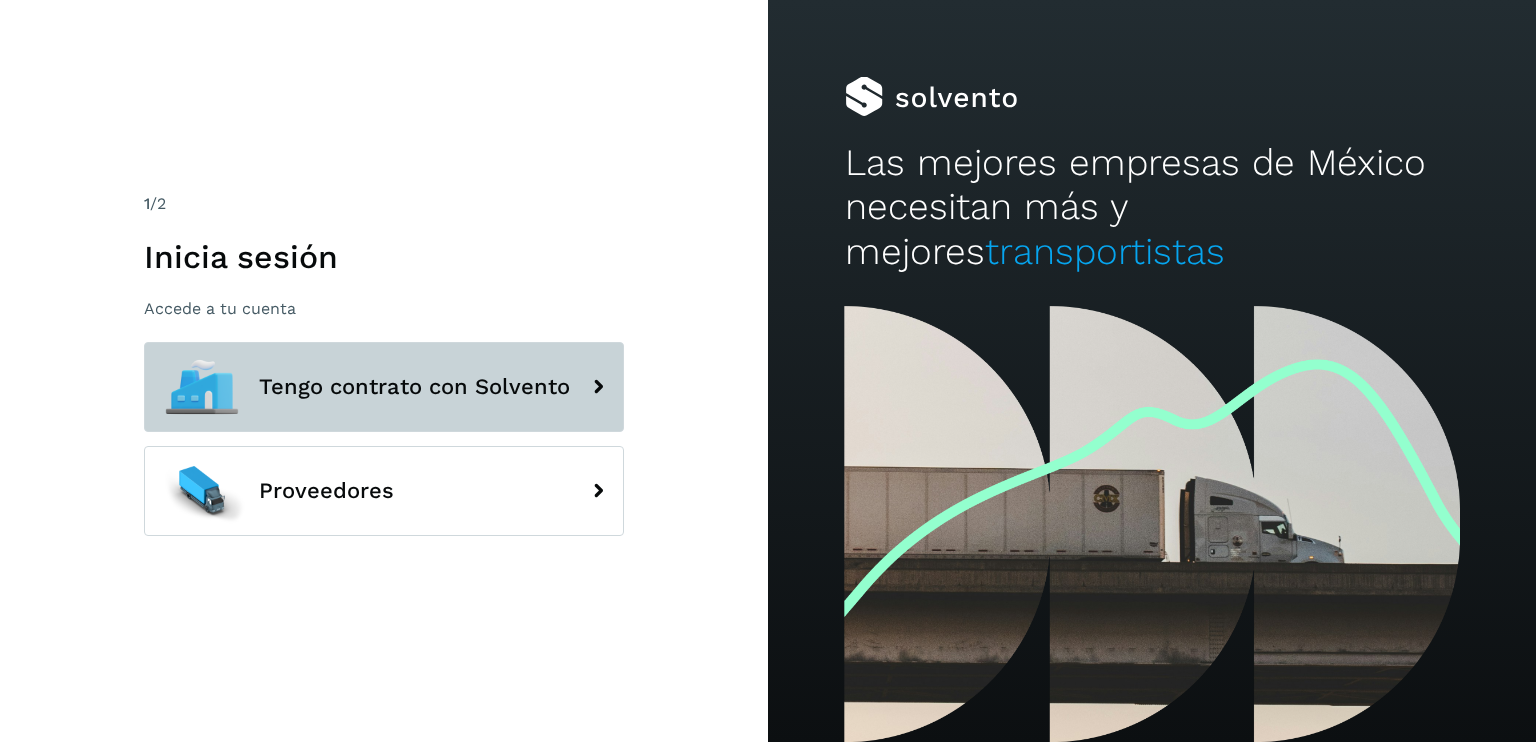click on "Tengo contrato con Solvento" 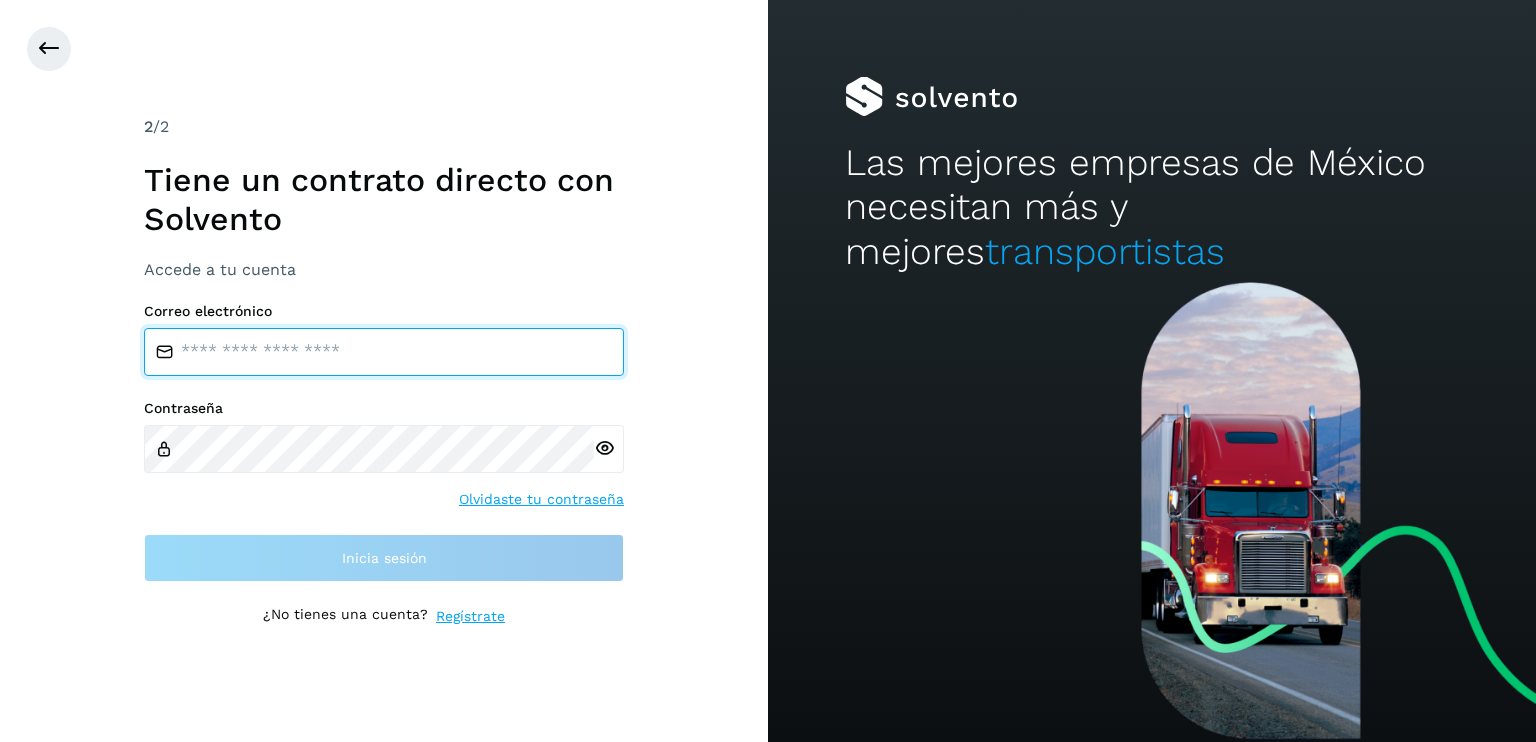 click at bounding box center [384, 352] 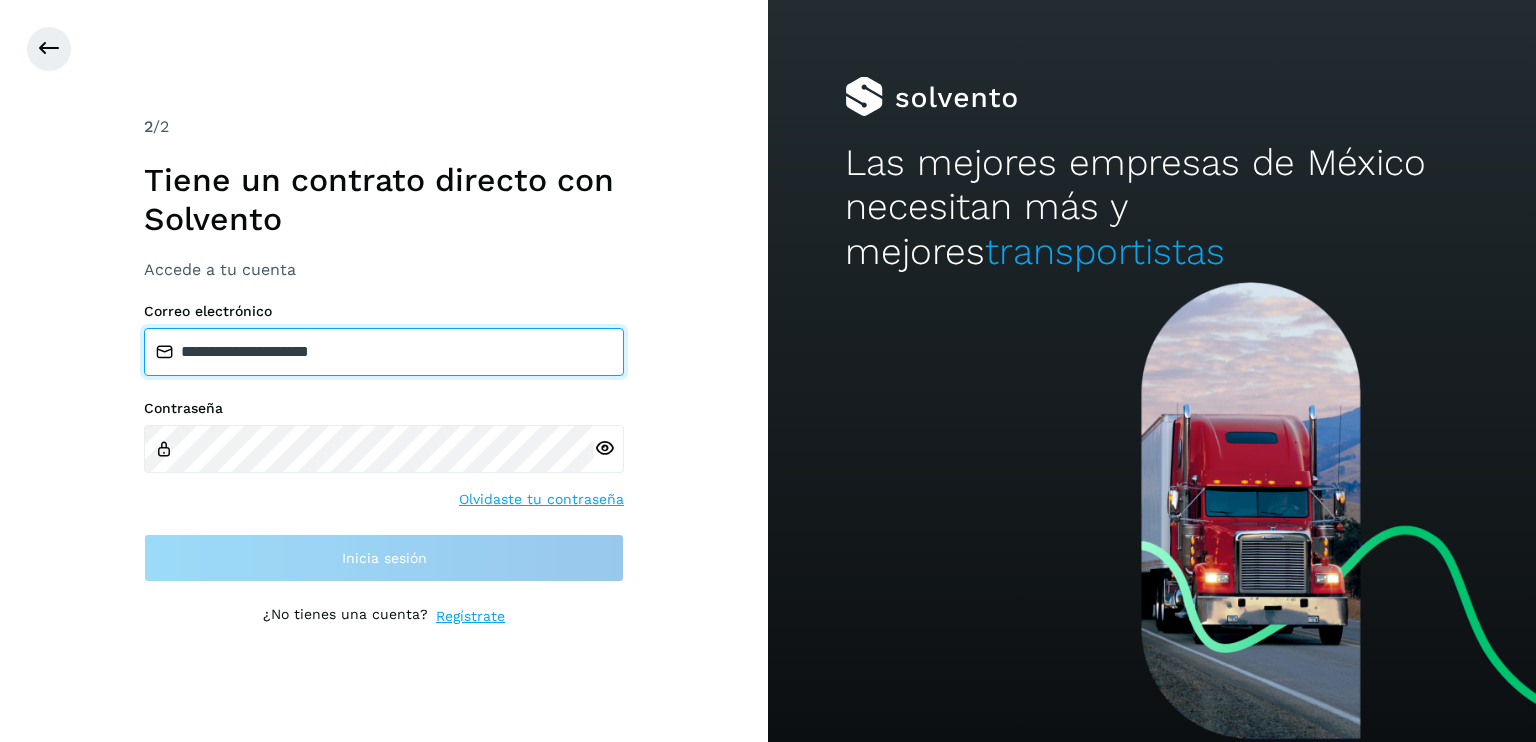 type on "**********" 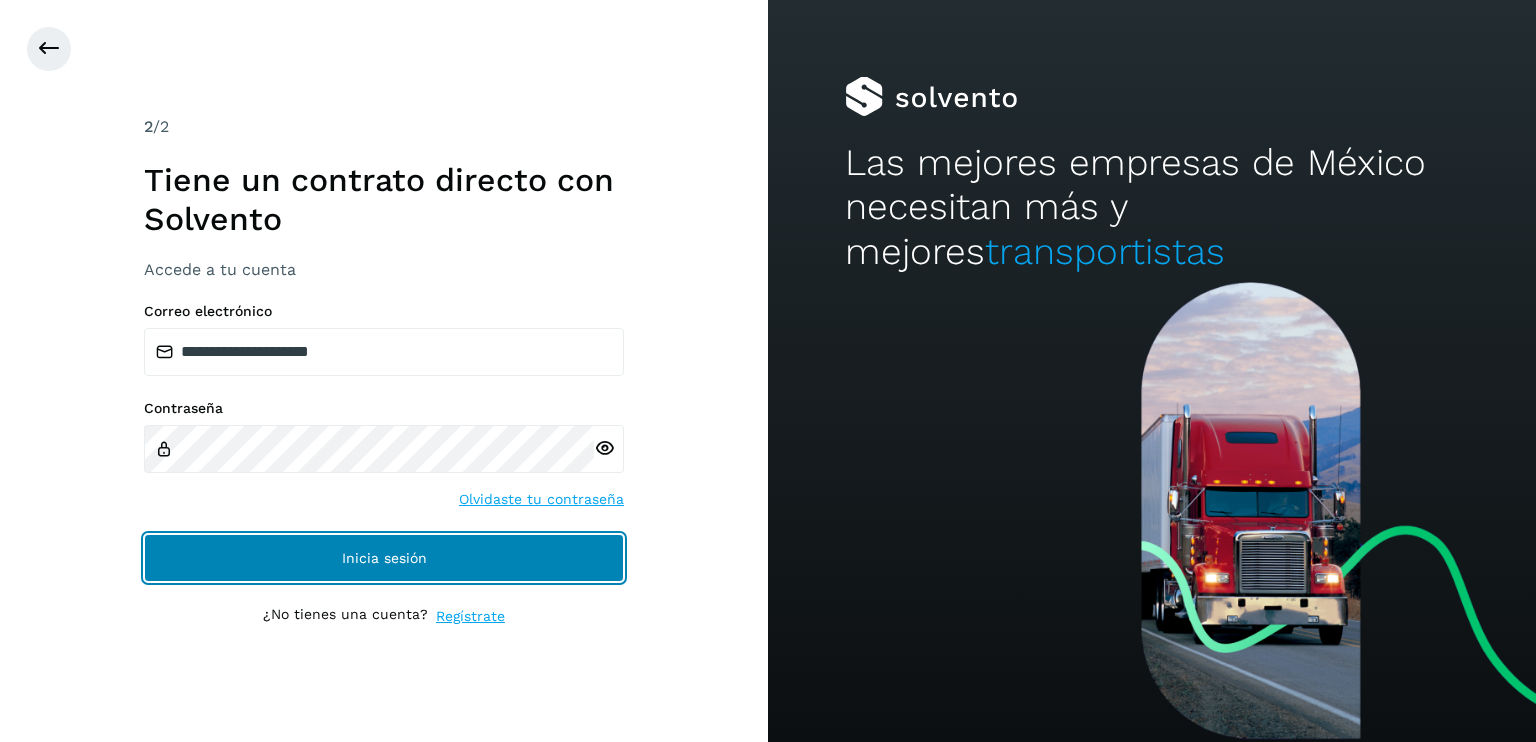 click on "Inicia sesión" 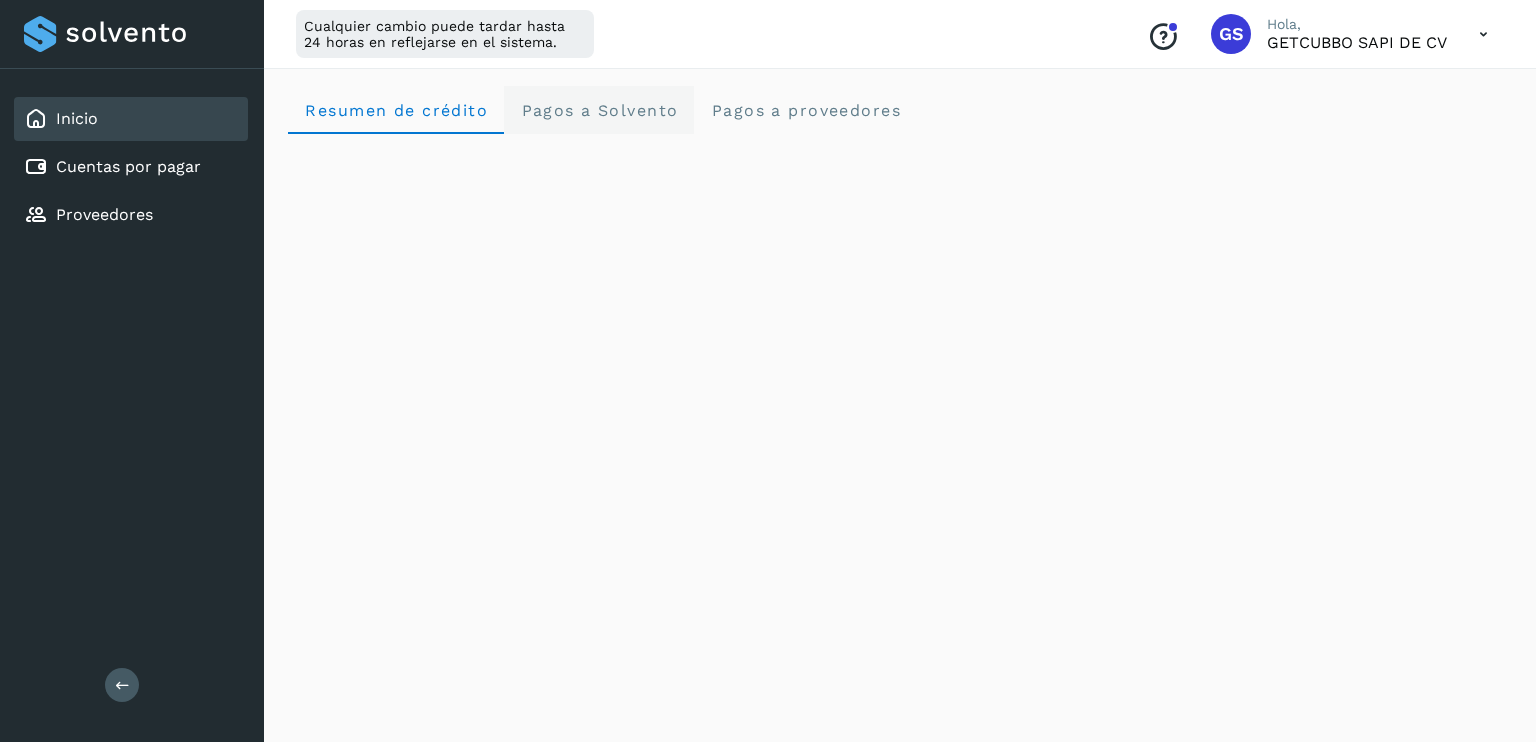 click on "Pagos a Solvento" 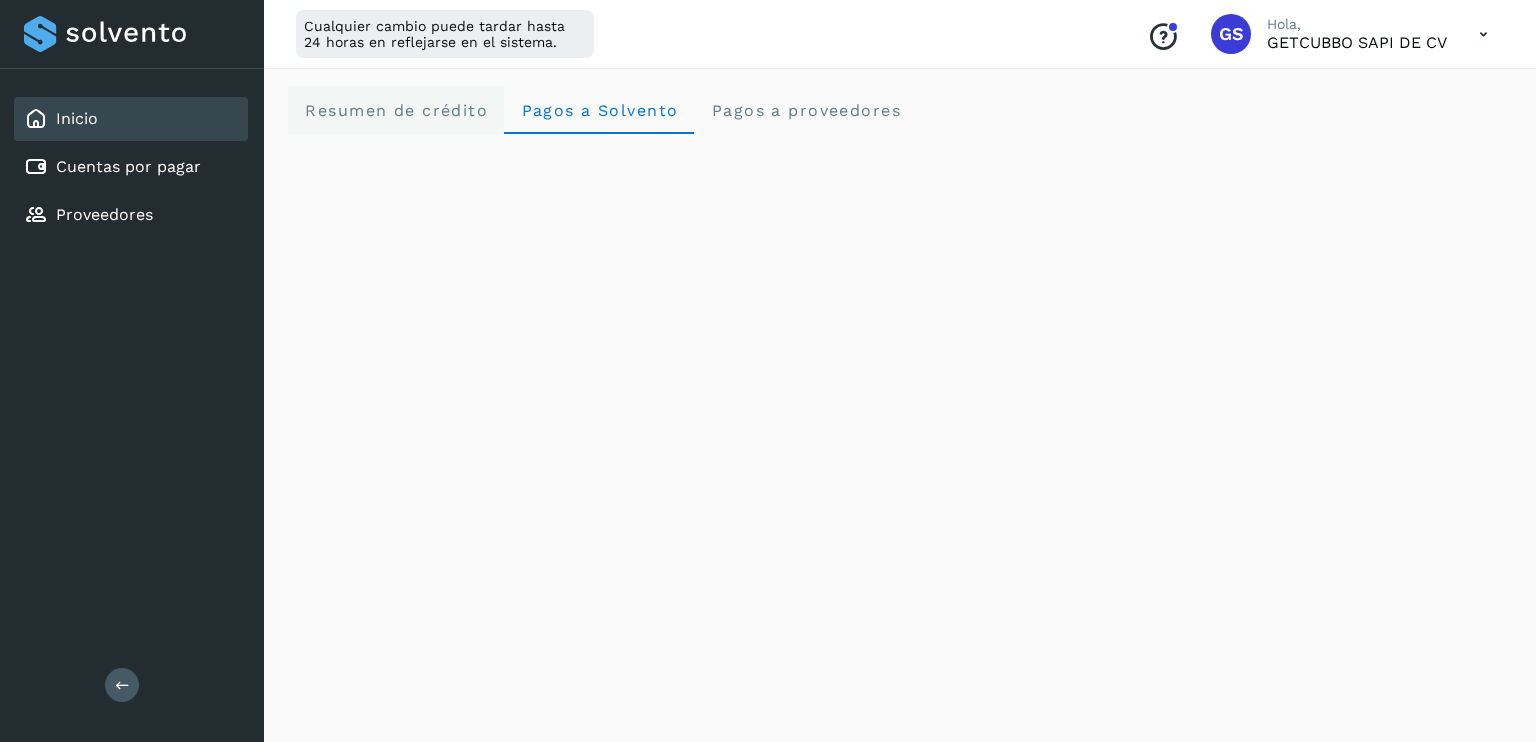 click on "Resumen de crédito" 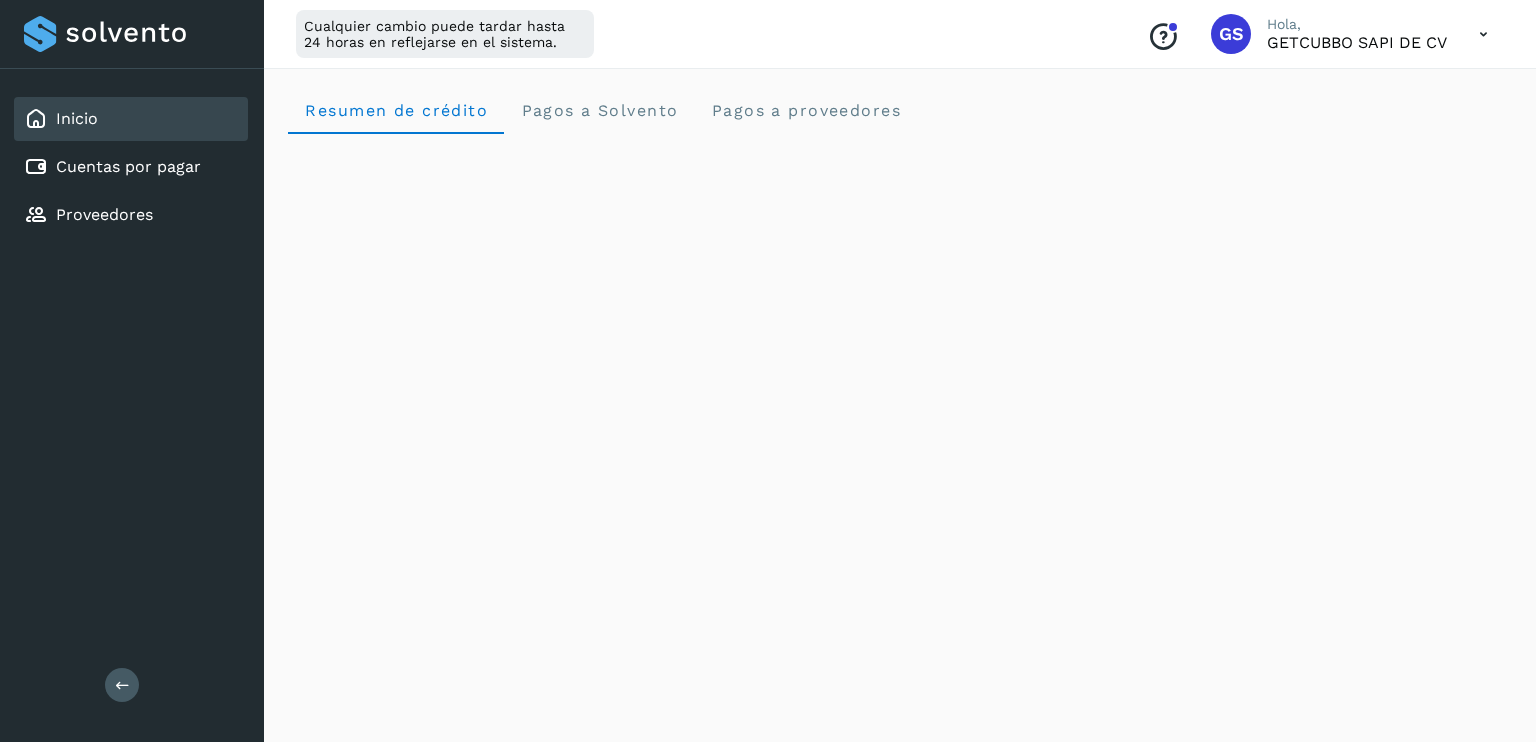 click on "Inicio" at bounding box center [77, 118] 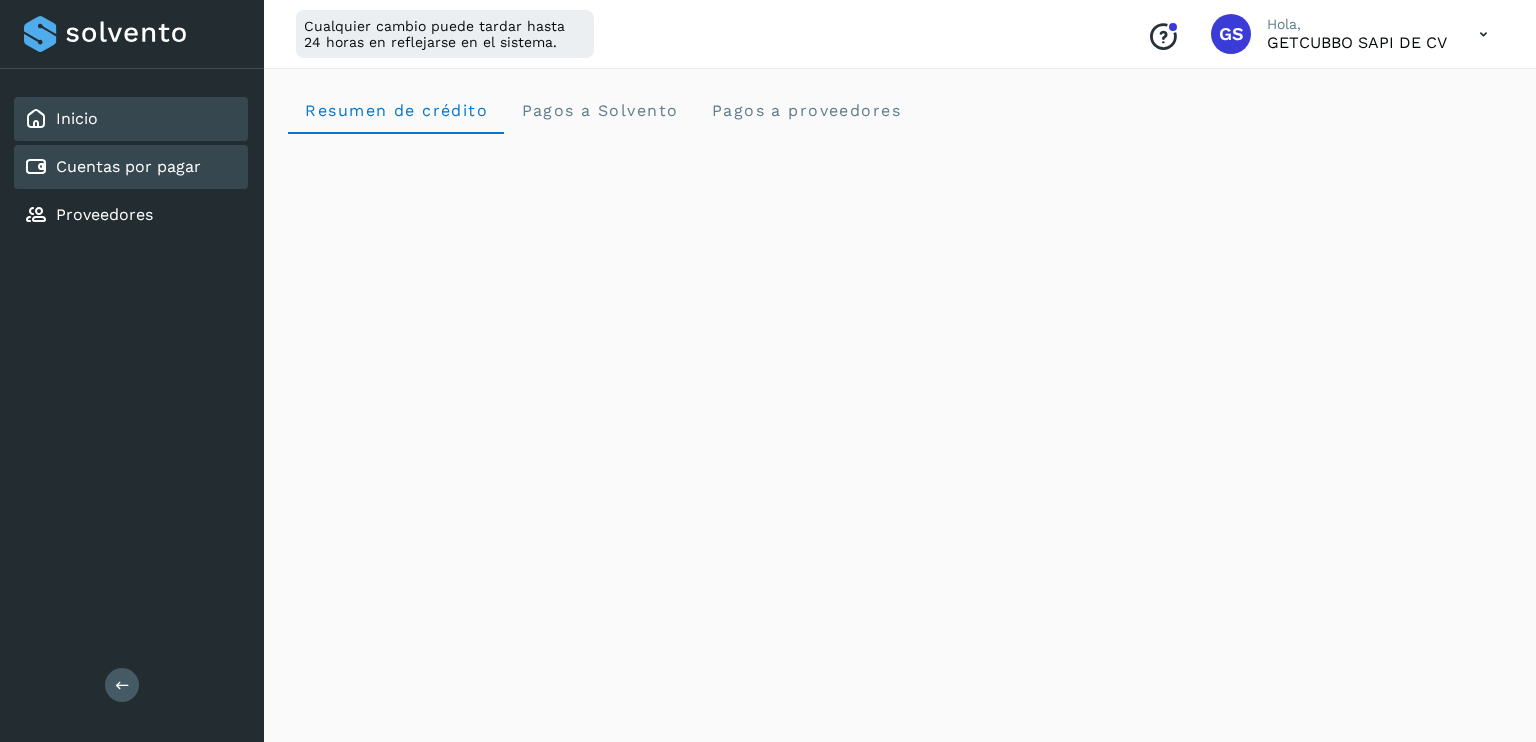 click on "Cuentas por pagar" at bounding box center (128, 166) 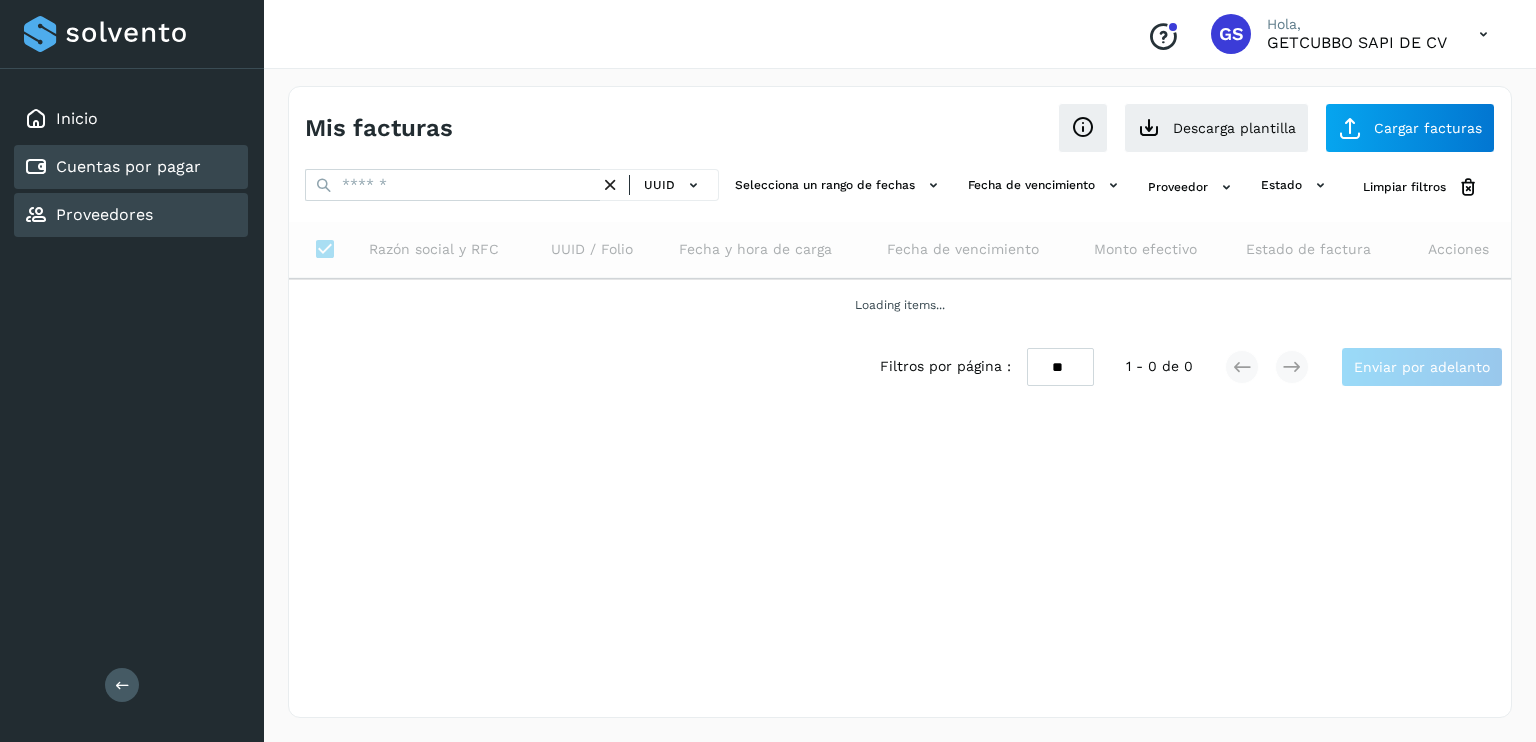 click on "Proveedores" at bounding box center [104, 214] 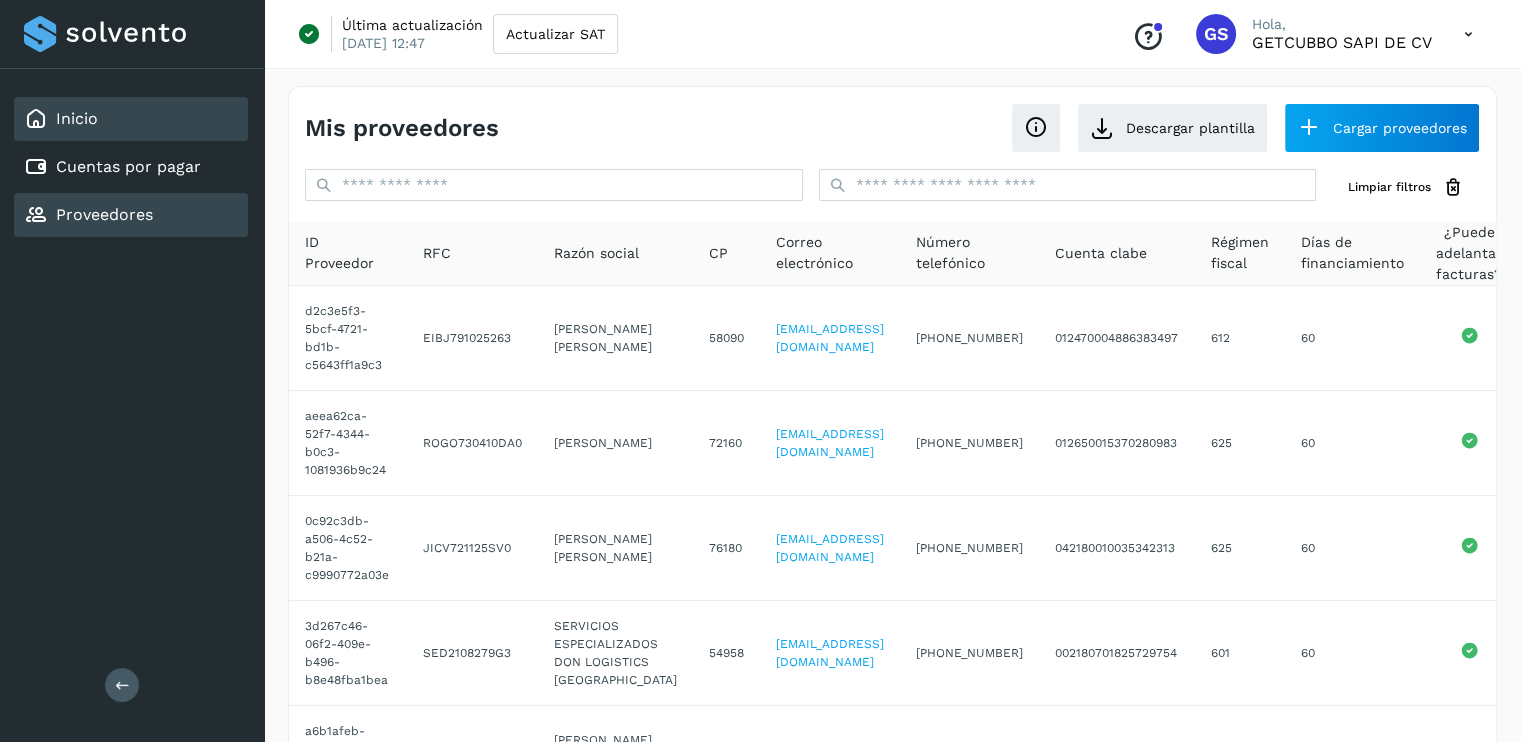 click on "Inicio" at bounding box center [77, 118] 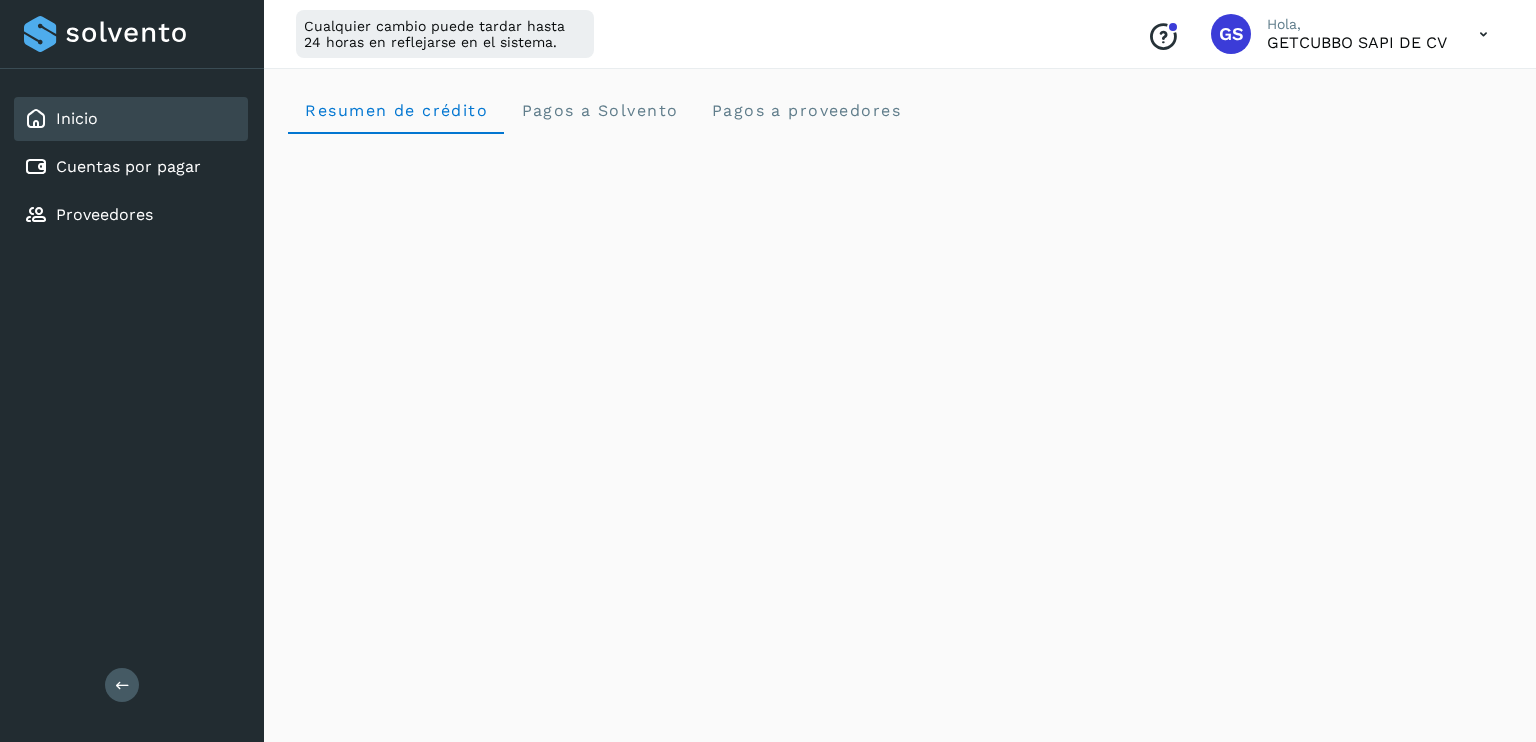 click on "GS" at bounding box center [1231, 34] 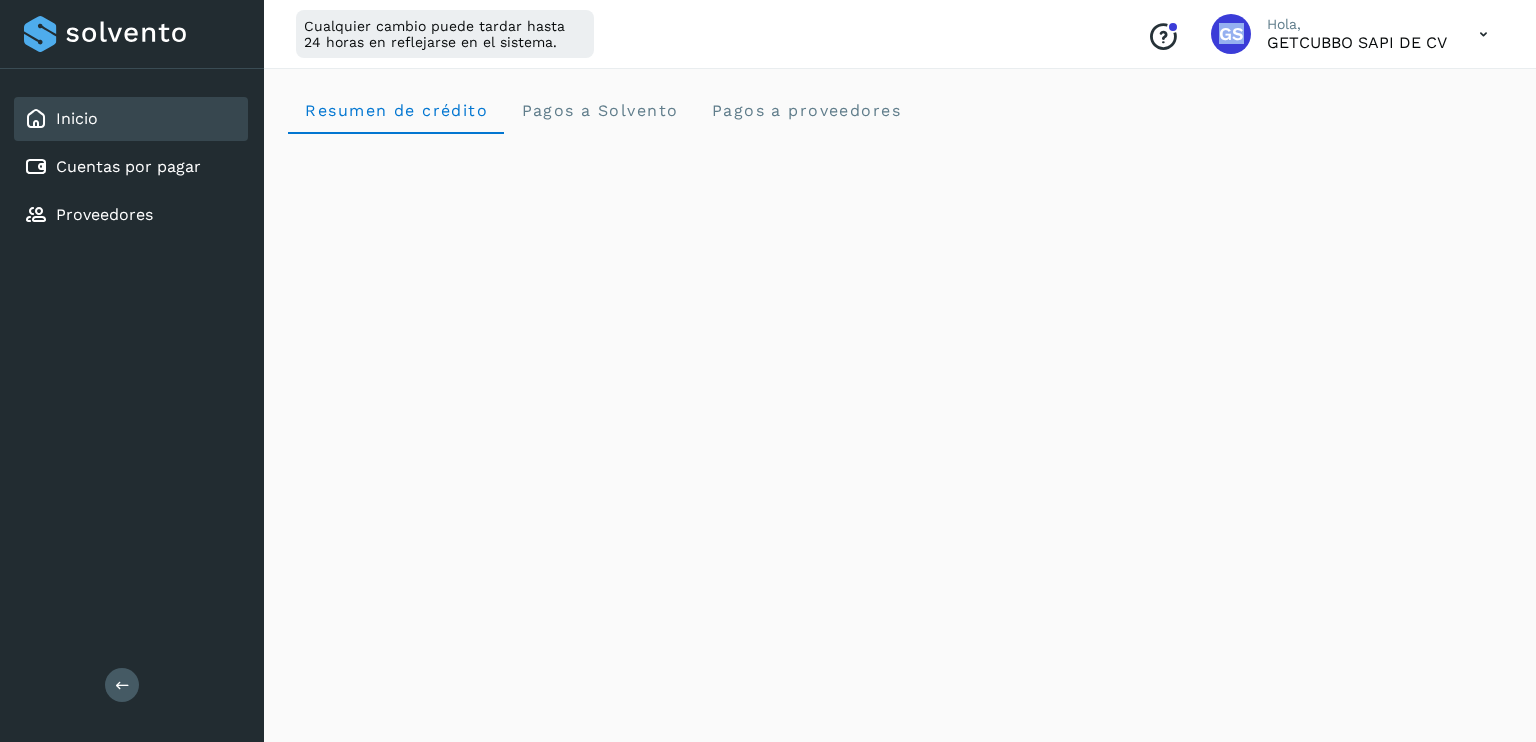 click on "GS" at bounding box center [1231, 34] 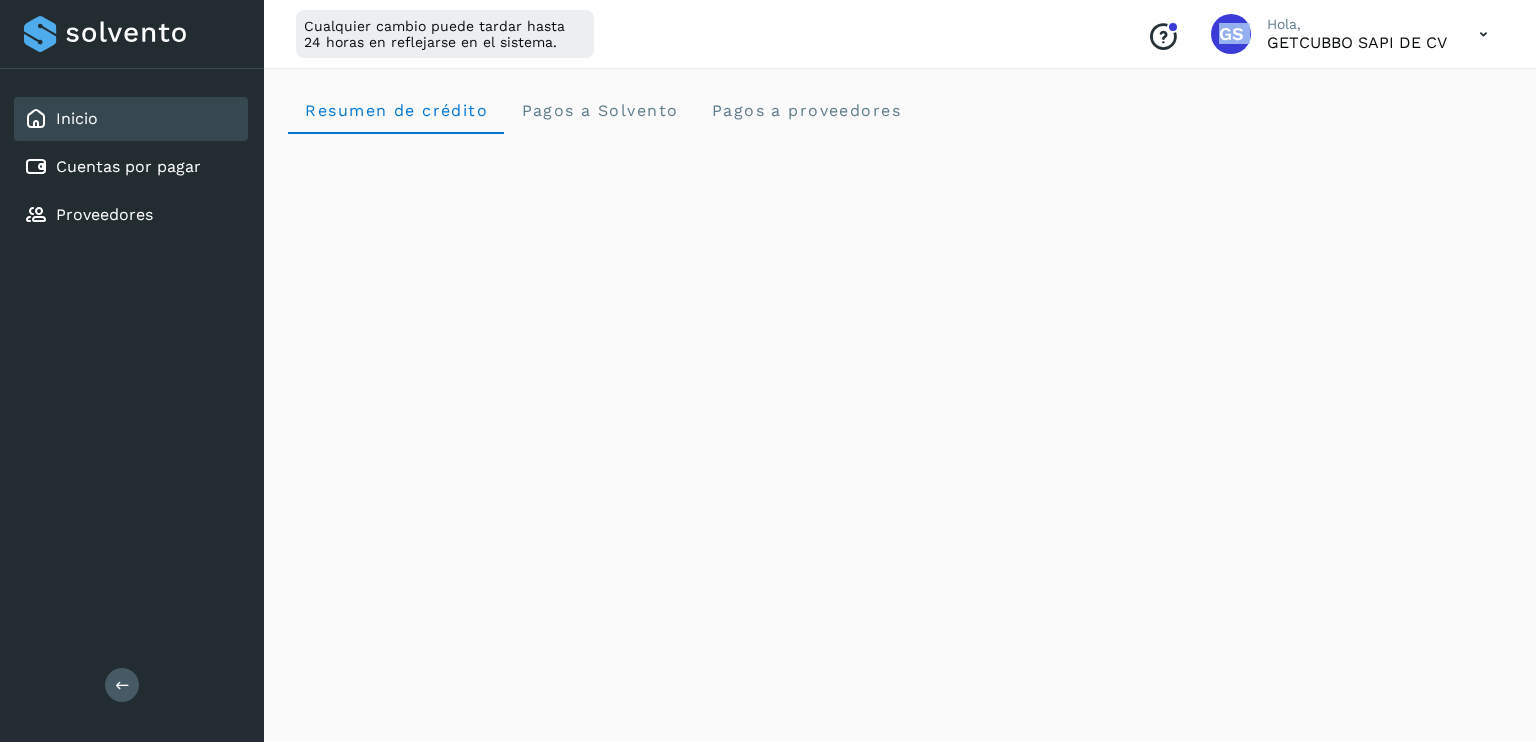 click on "GS" at bounding box center (1231, 34) 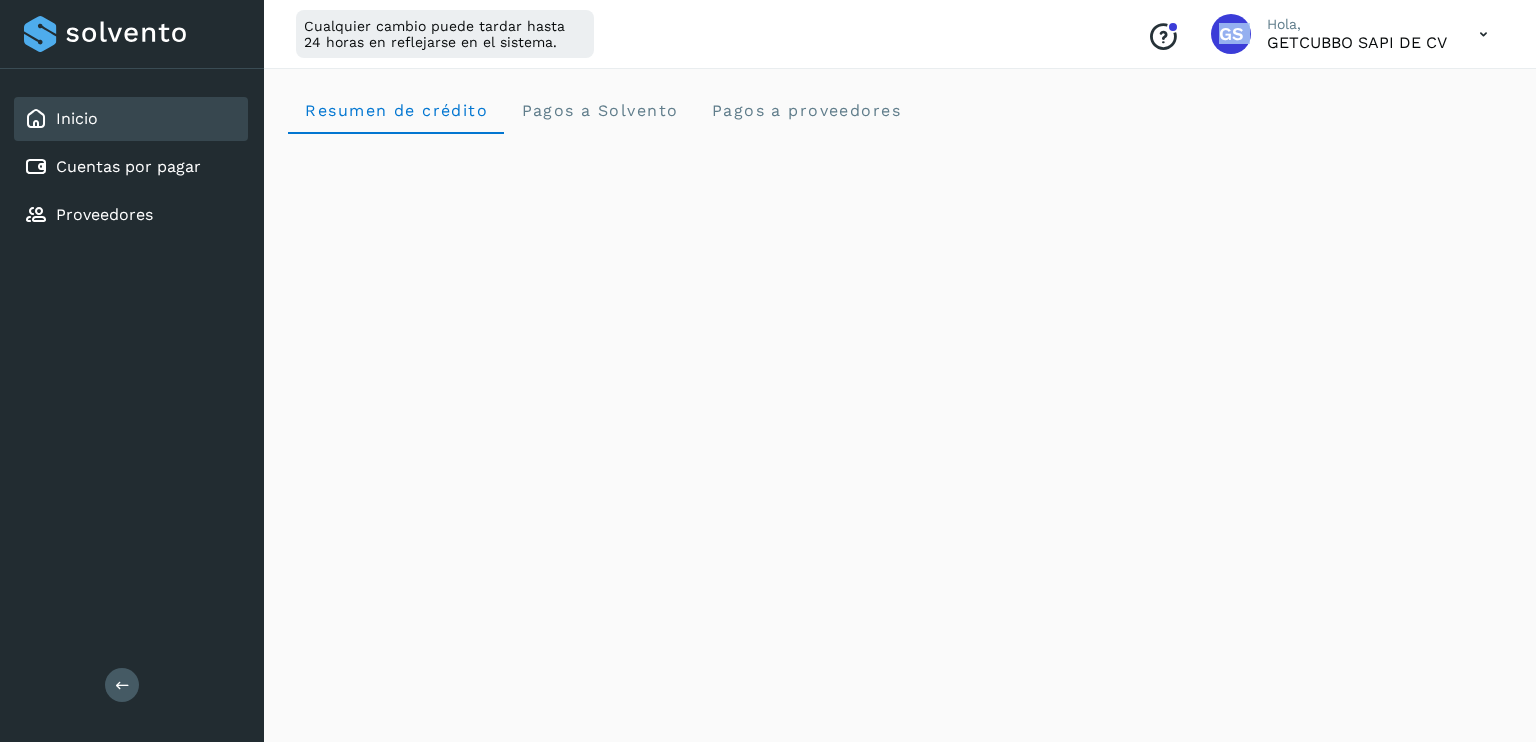 click at bounding box center (122, 684) 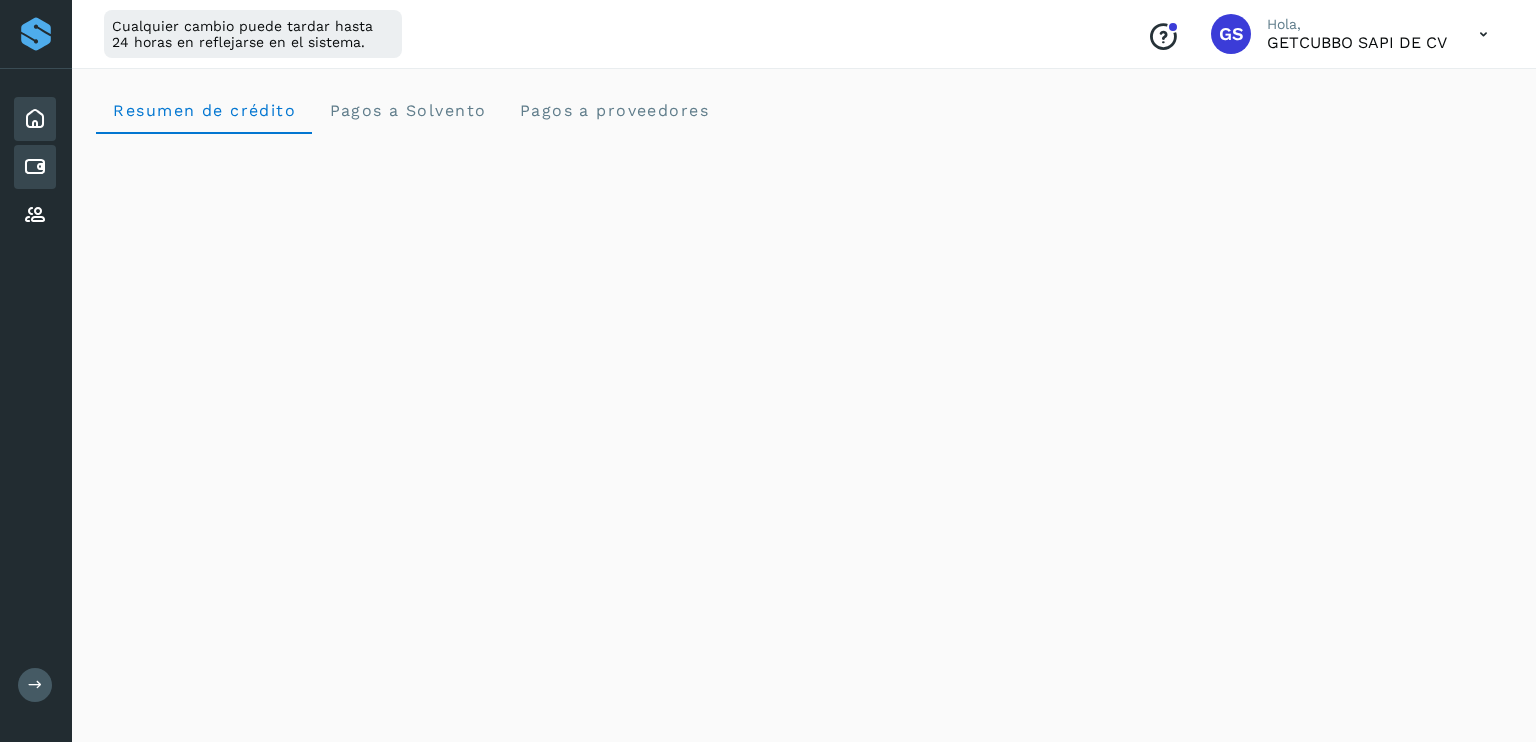 click at bounding box center (35, 167) 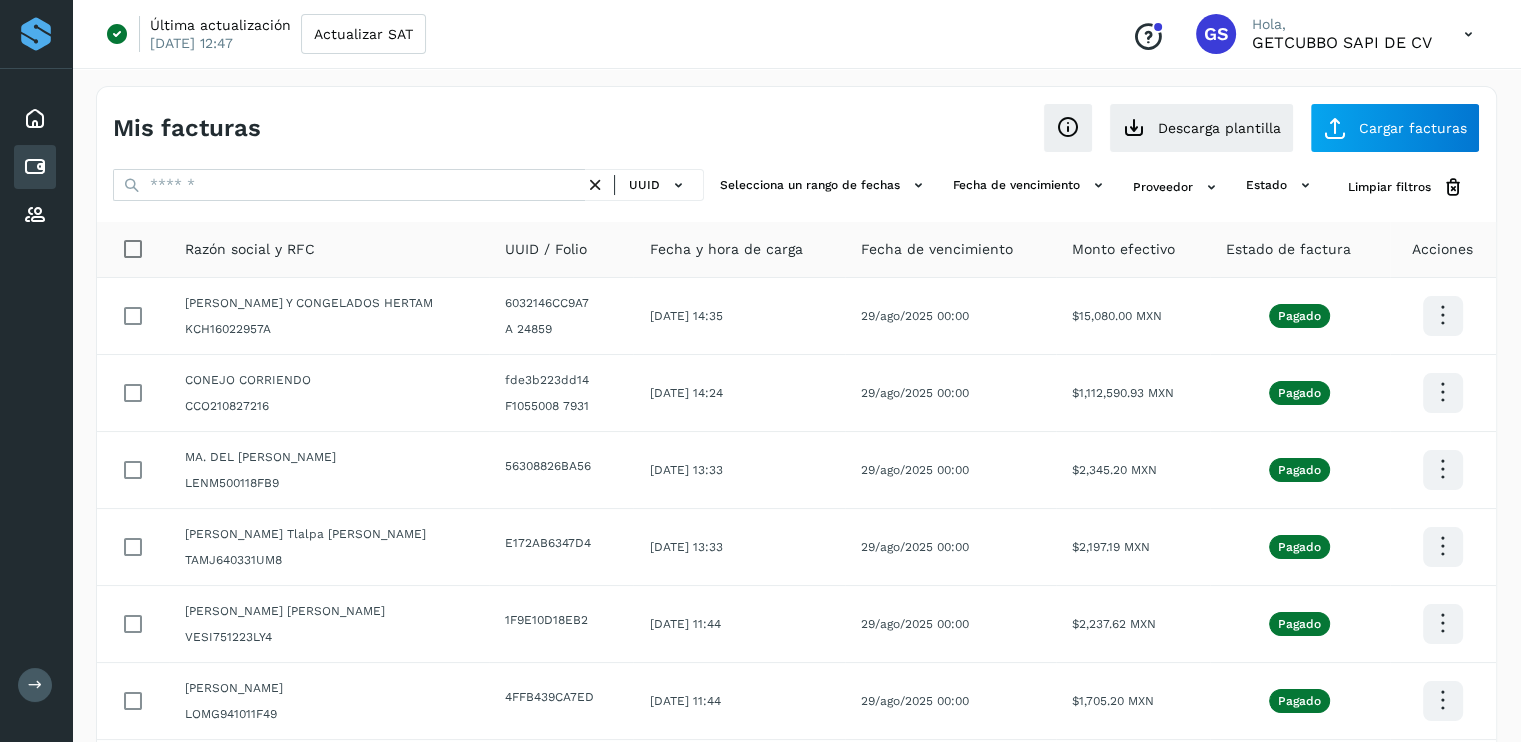 click at bounding box center (36, 34) 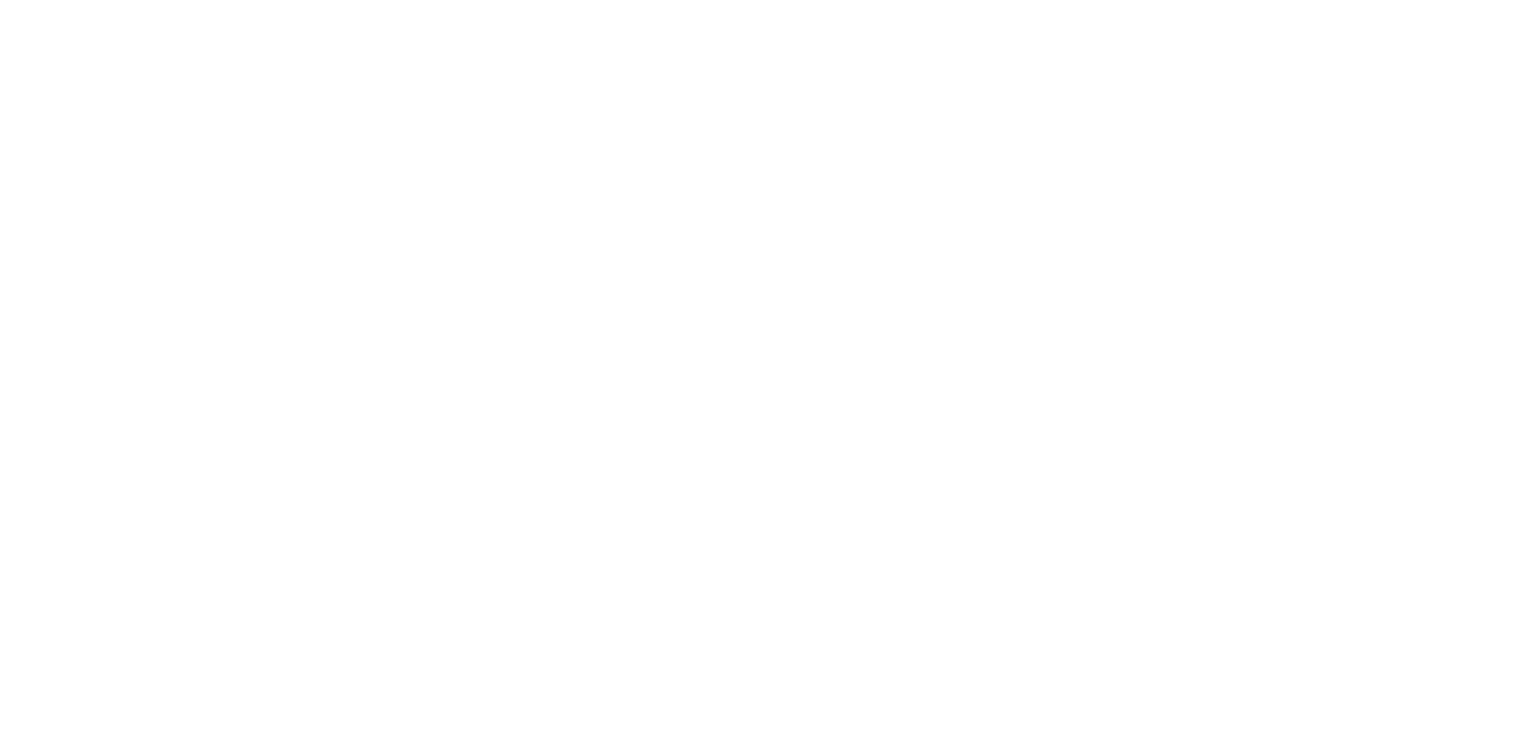 scroll, scrollTop: 0, scrollLeft: 0, axis: both 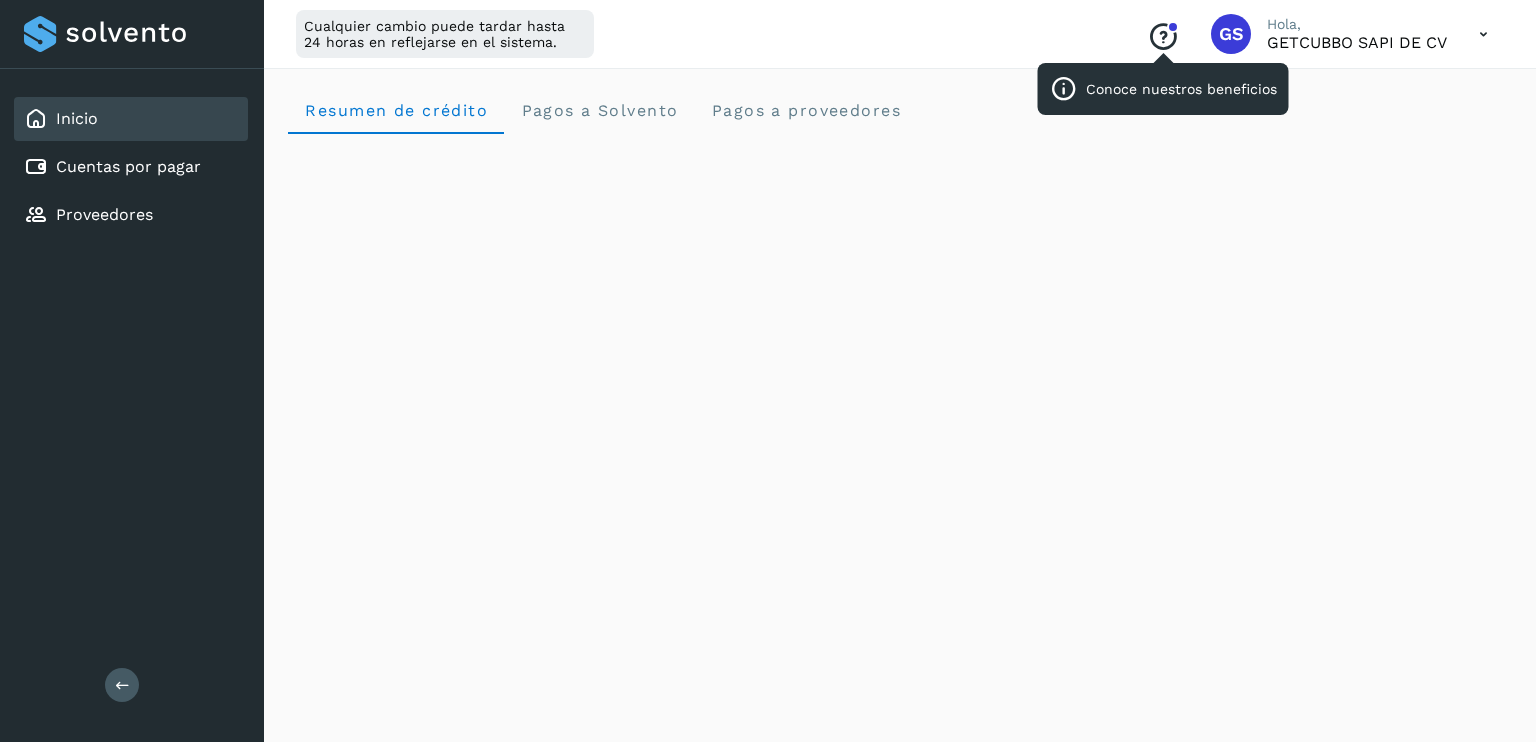 click on "Conoce nuestros beneficios" at bounding box center (1163, 37) 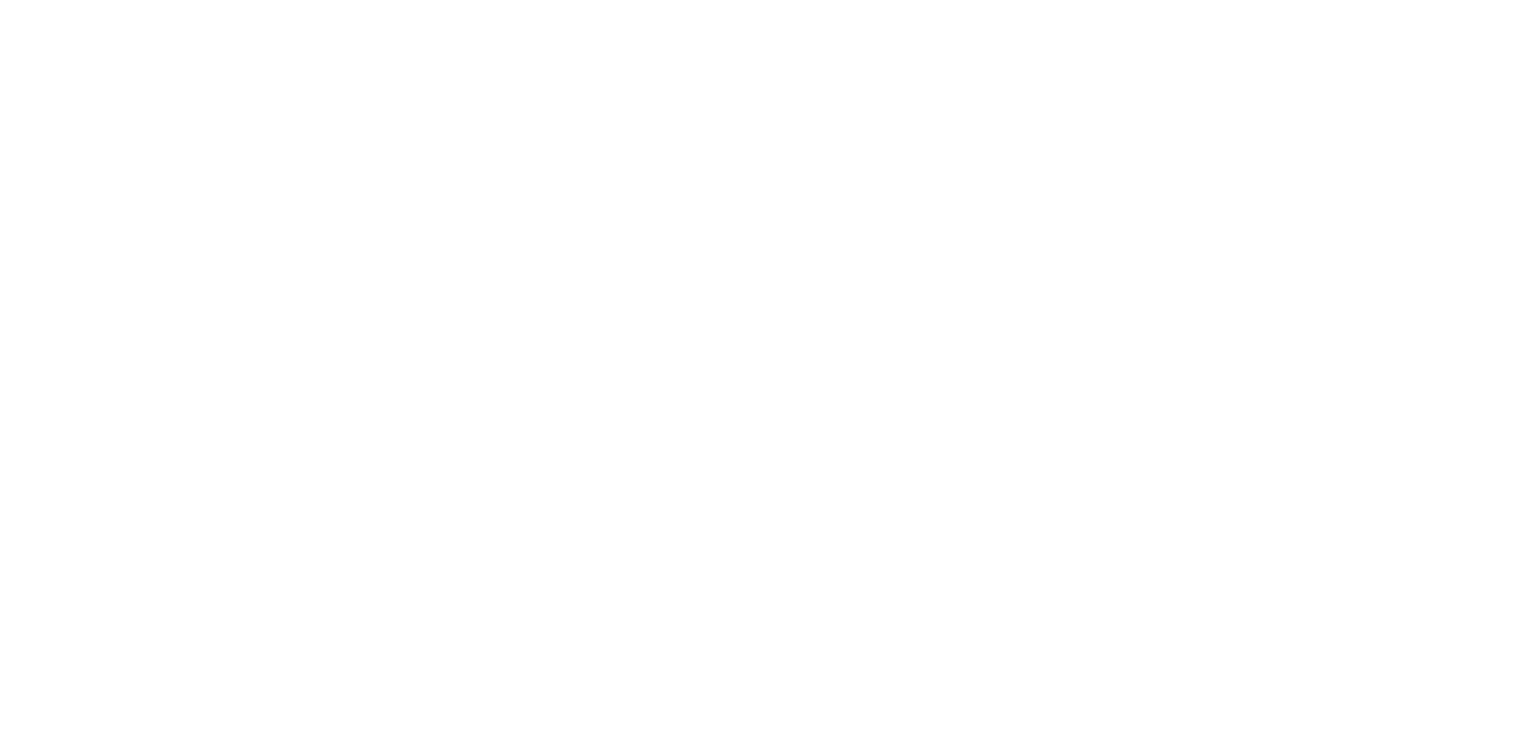scroll, scrollTop: 0, scrollLeft: 0, axis: both 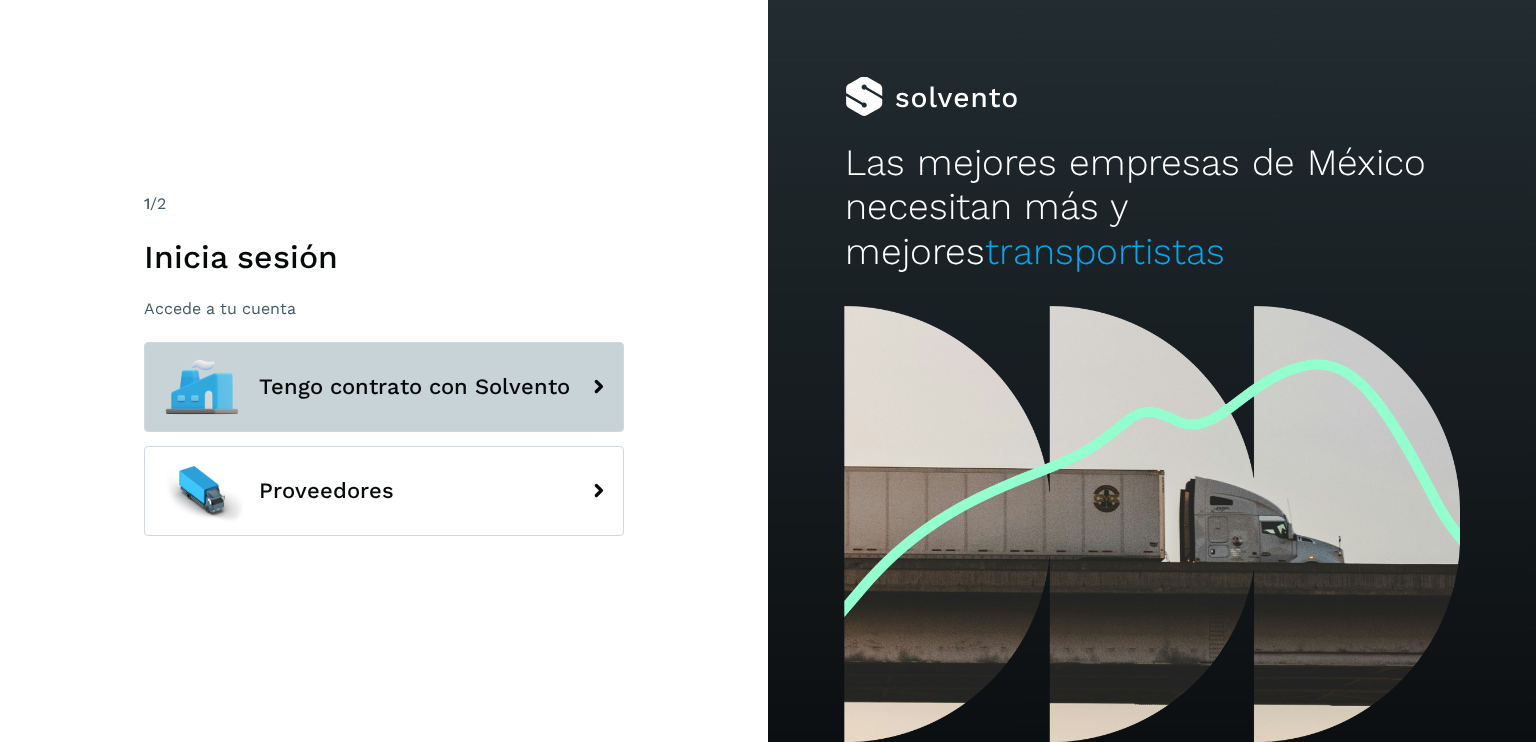 click on "Tengo contrato con Solvento" 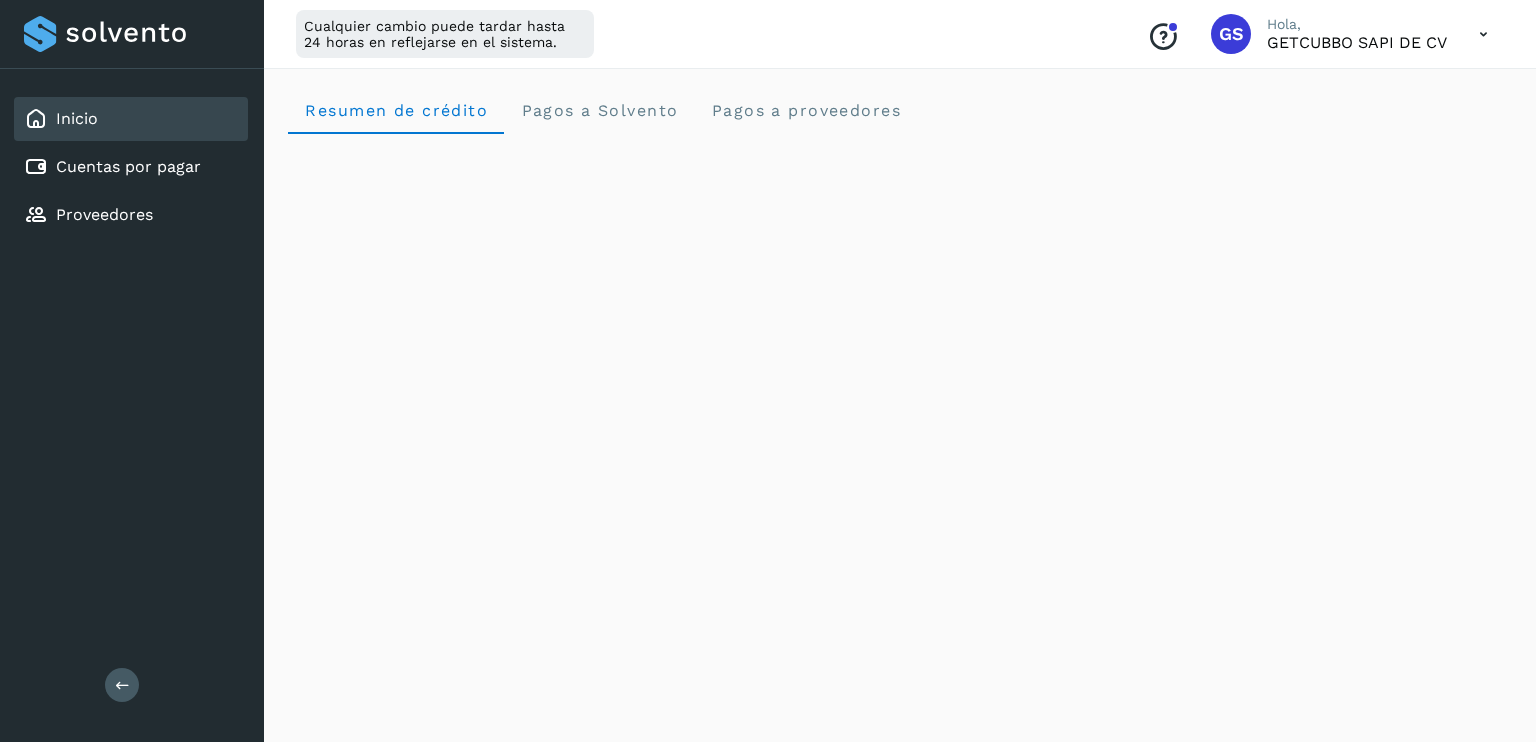 click at bounding box center (1483, 34) 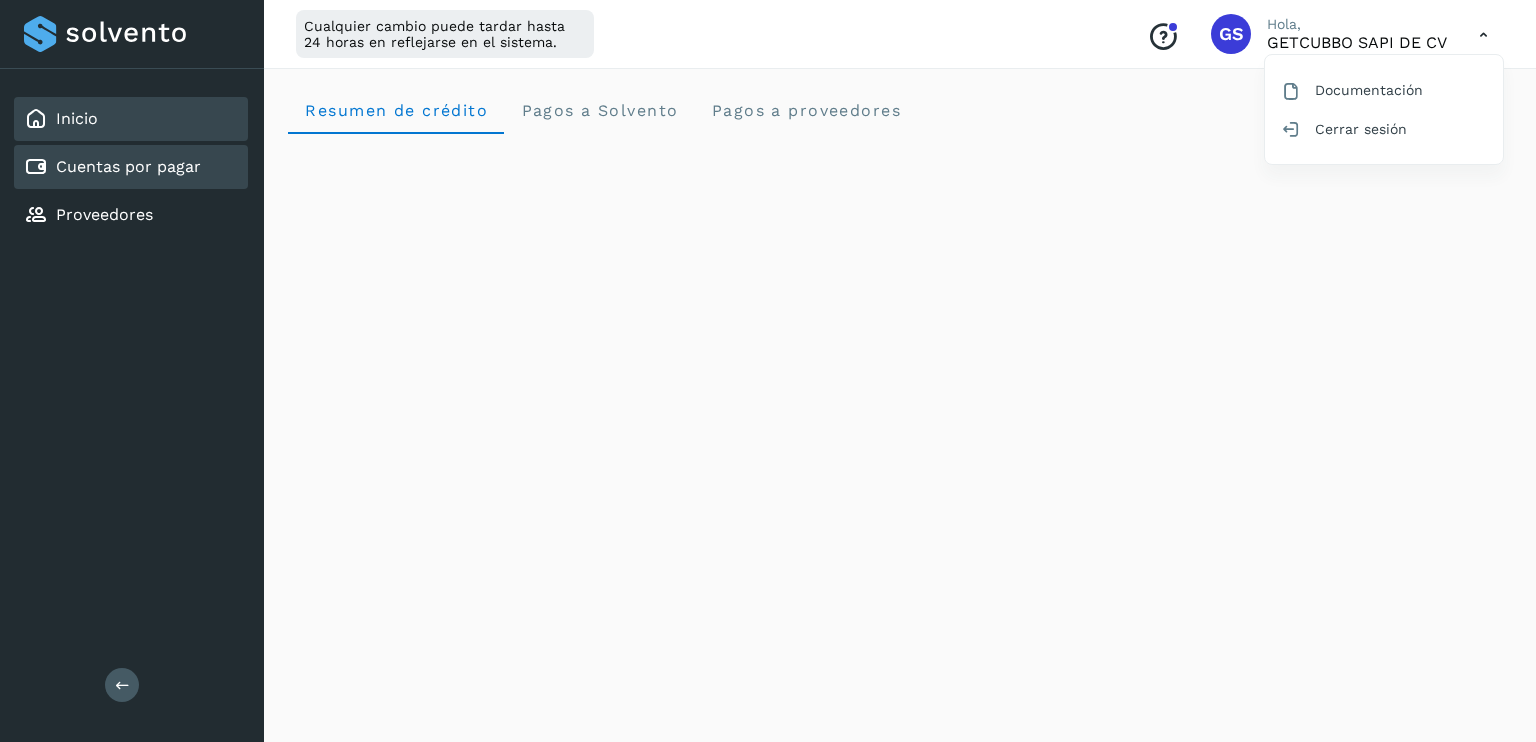 click on "Cuentas por pagar" at bounding box center [128, 166] 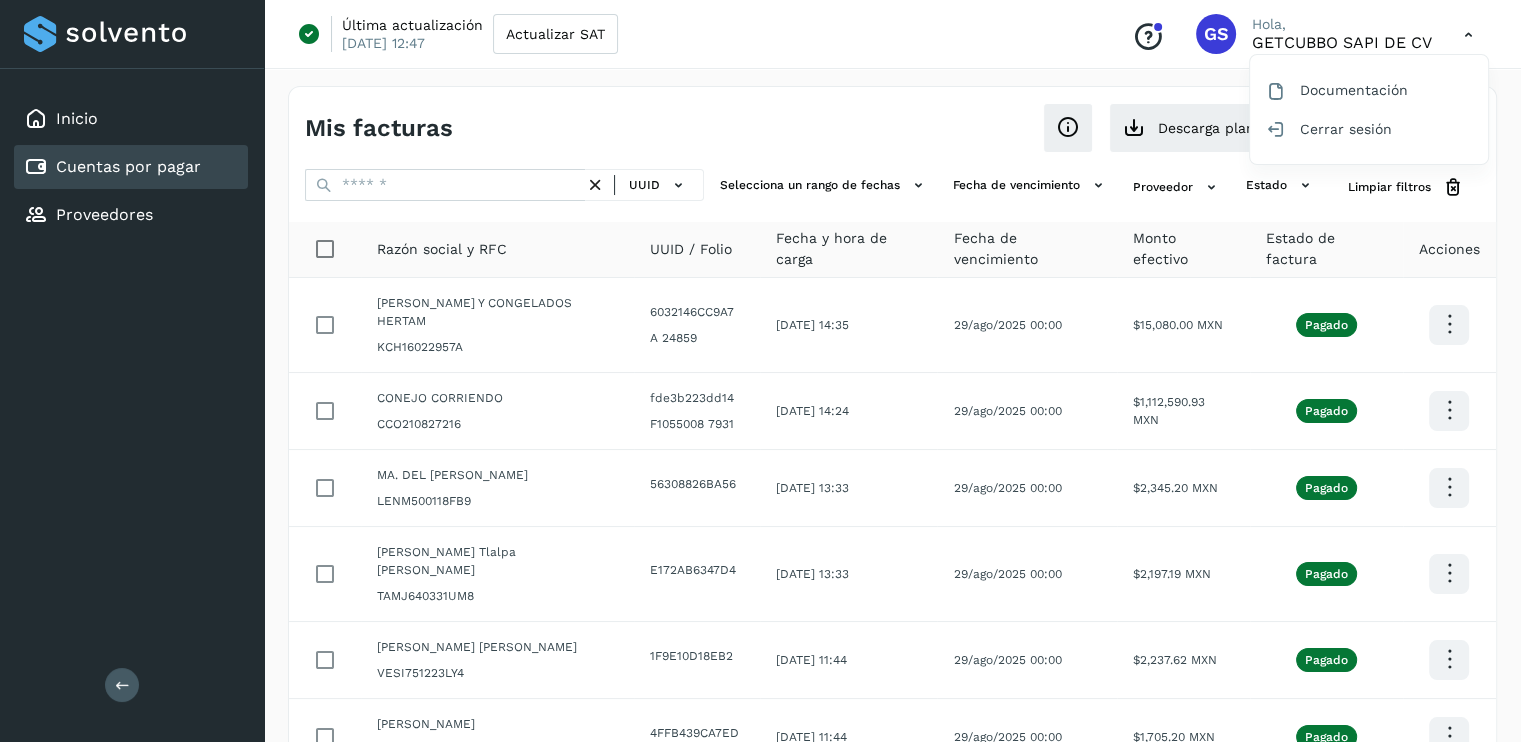 click at bounding box center (760, 371) 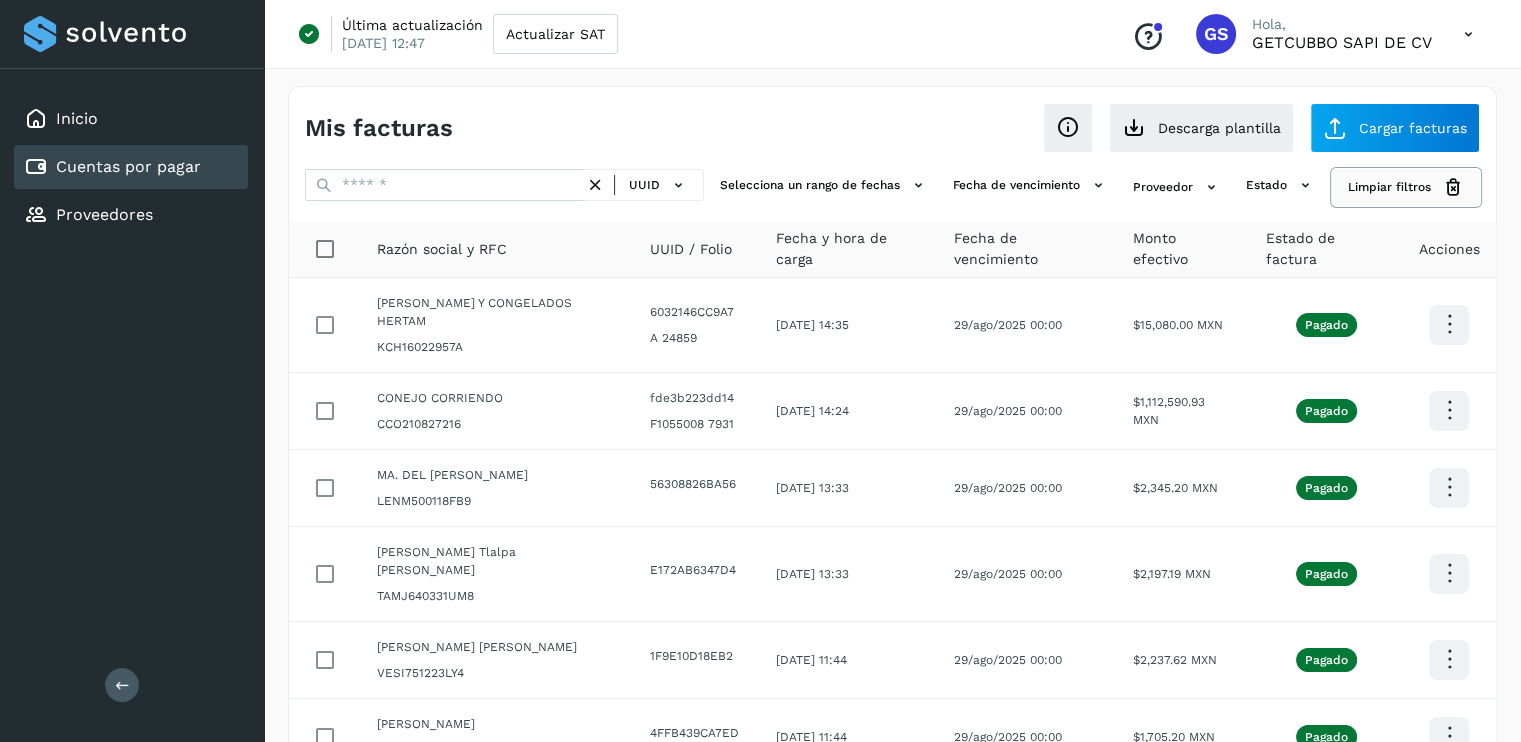 click on "Limpiar filtros" 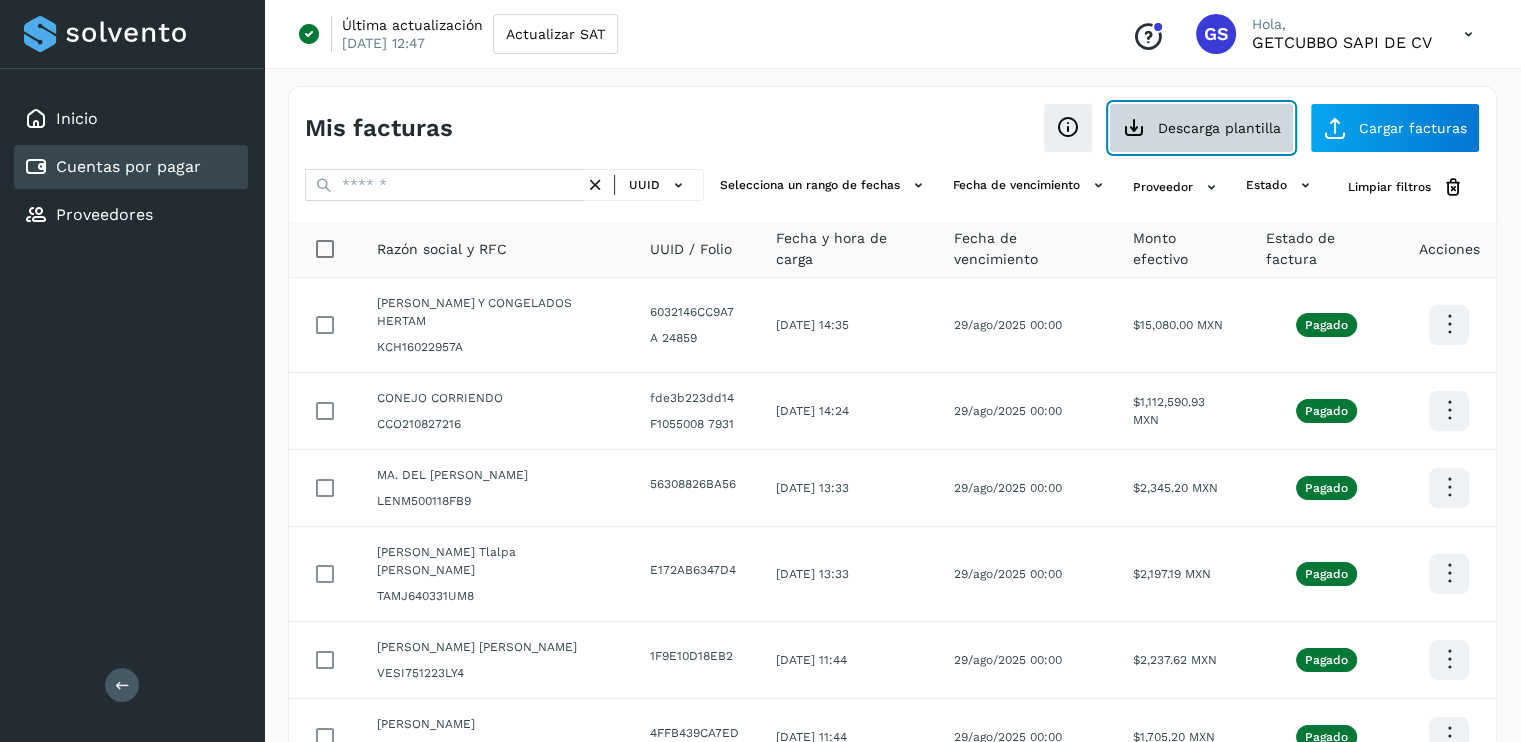click on "Descarga plantilla" 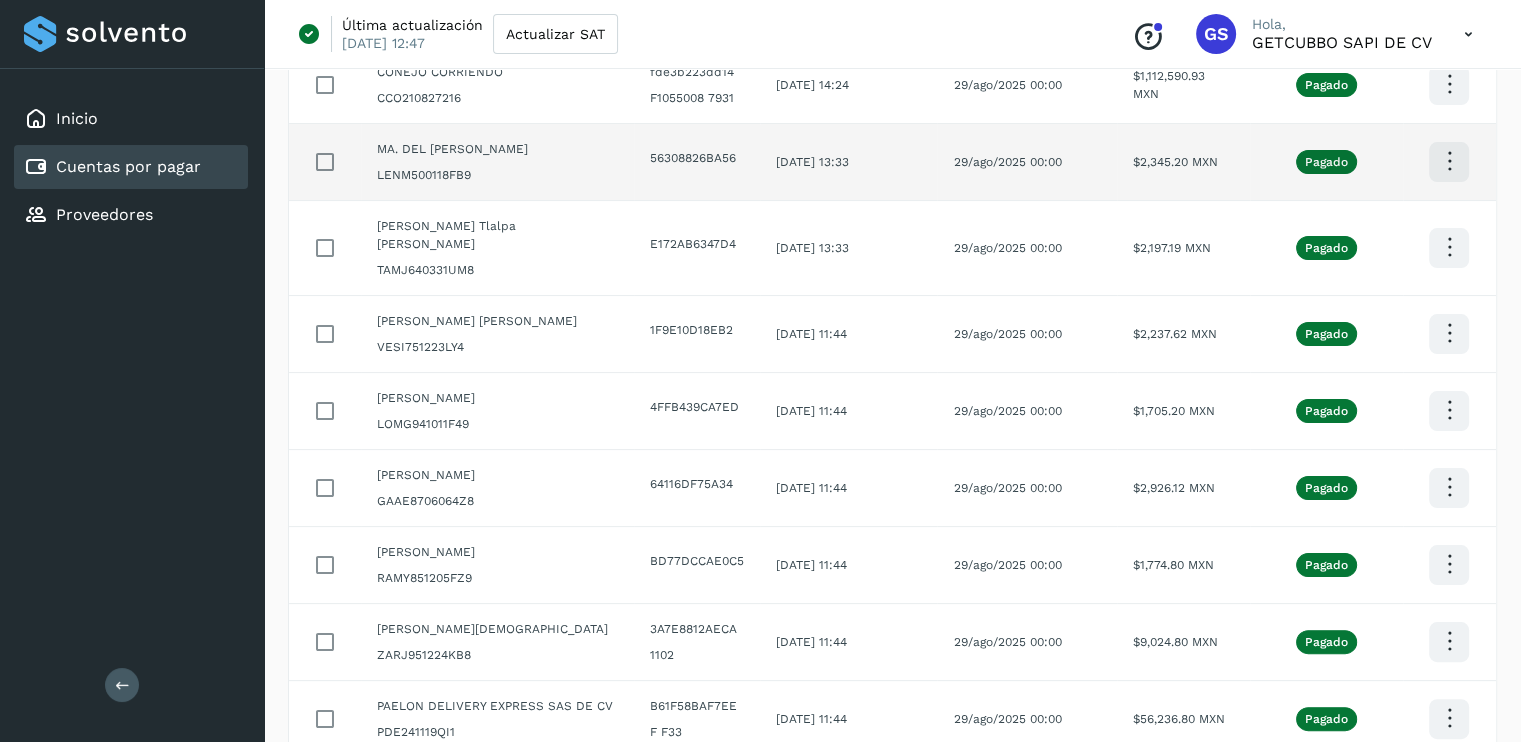scroll, scrollTop: 399, scrollLeft: 0, axis: vertical 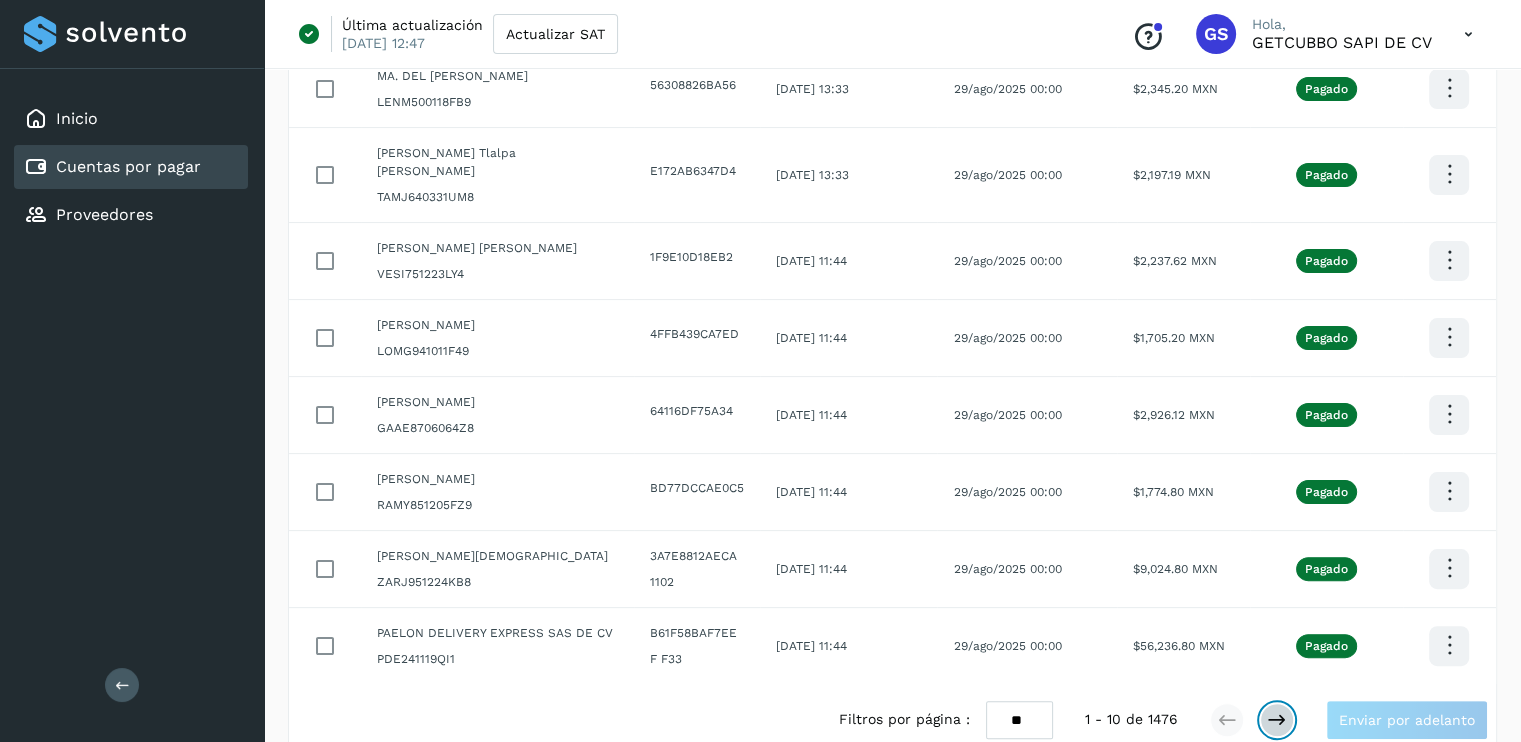 click at bounding box center (1277, 720) 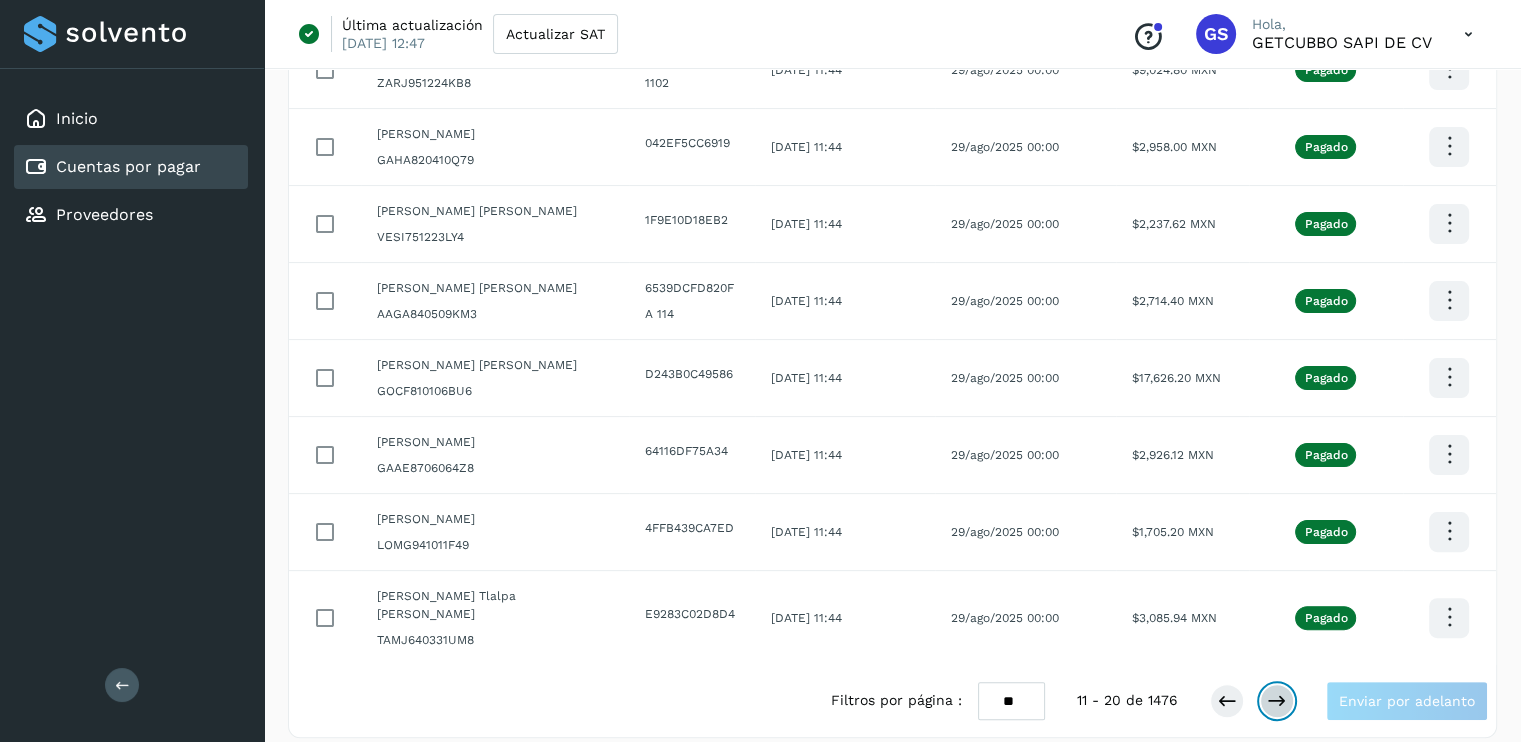 scroll, scrollTop: 399, scrollLeft: 0, axis: vertical 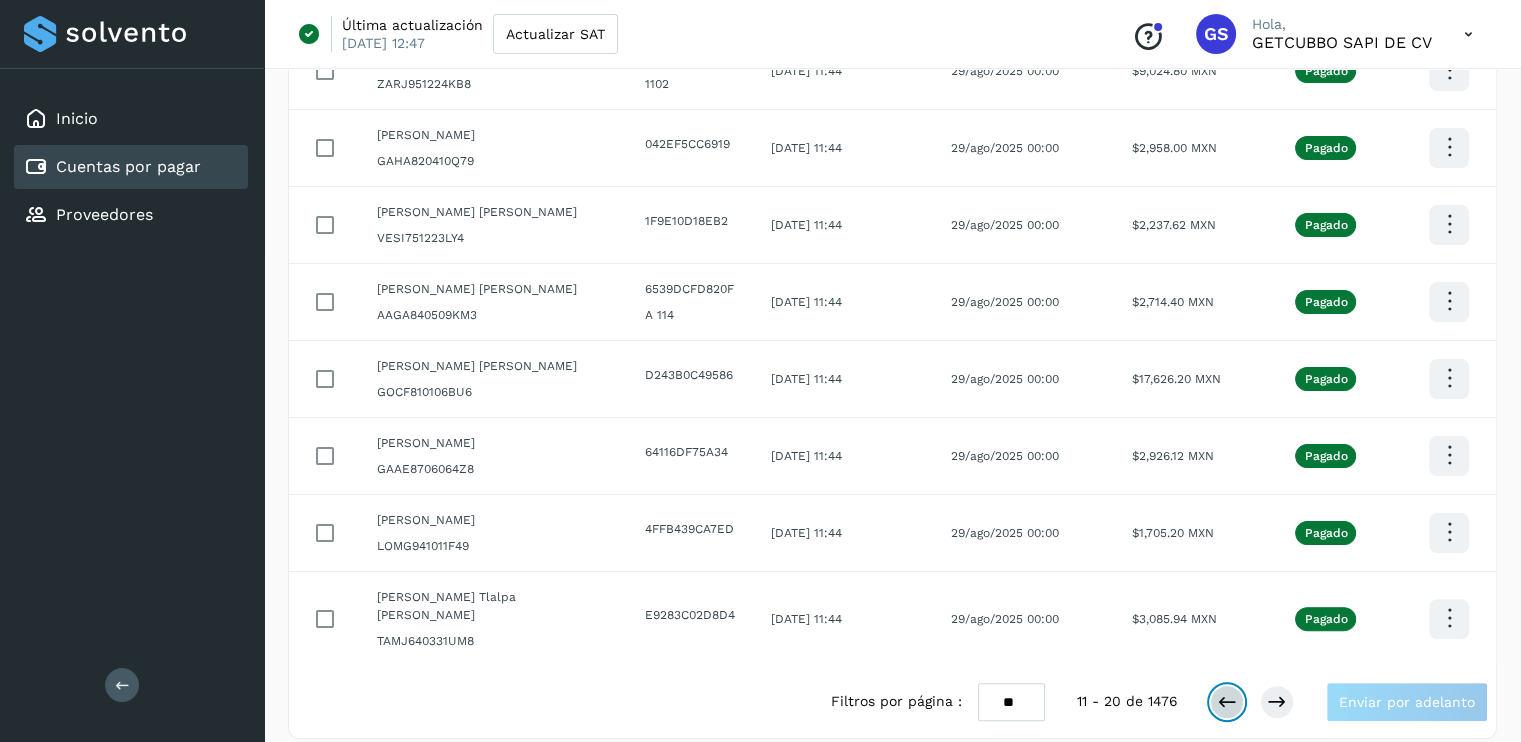 click at bounding box center (1227, 702) 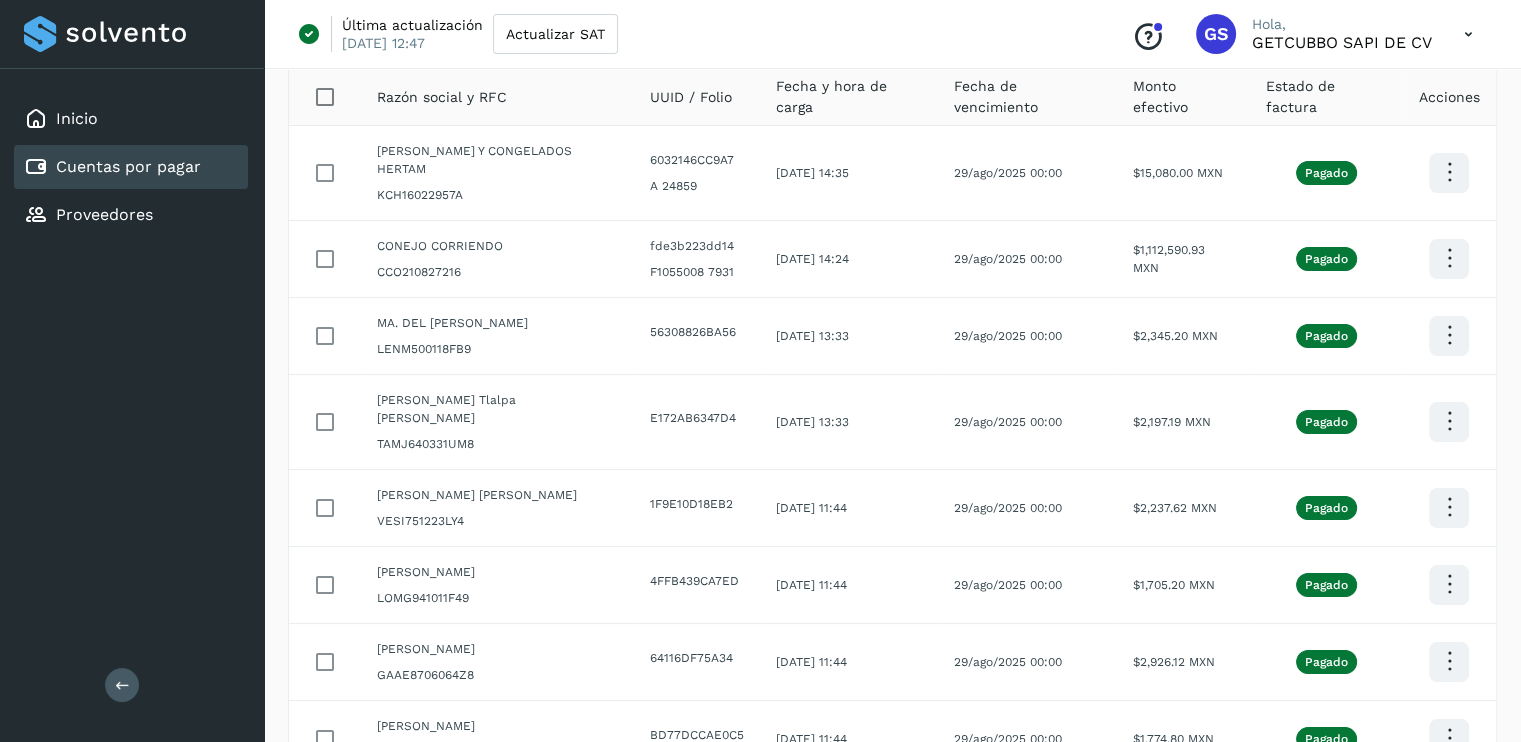 scroll, scrollTop: 0, scrollLeft: 0, axis: both 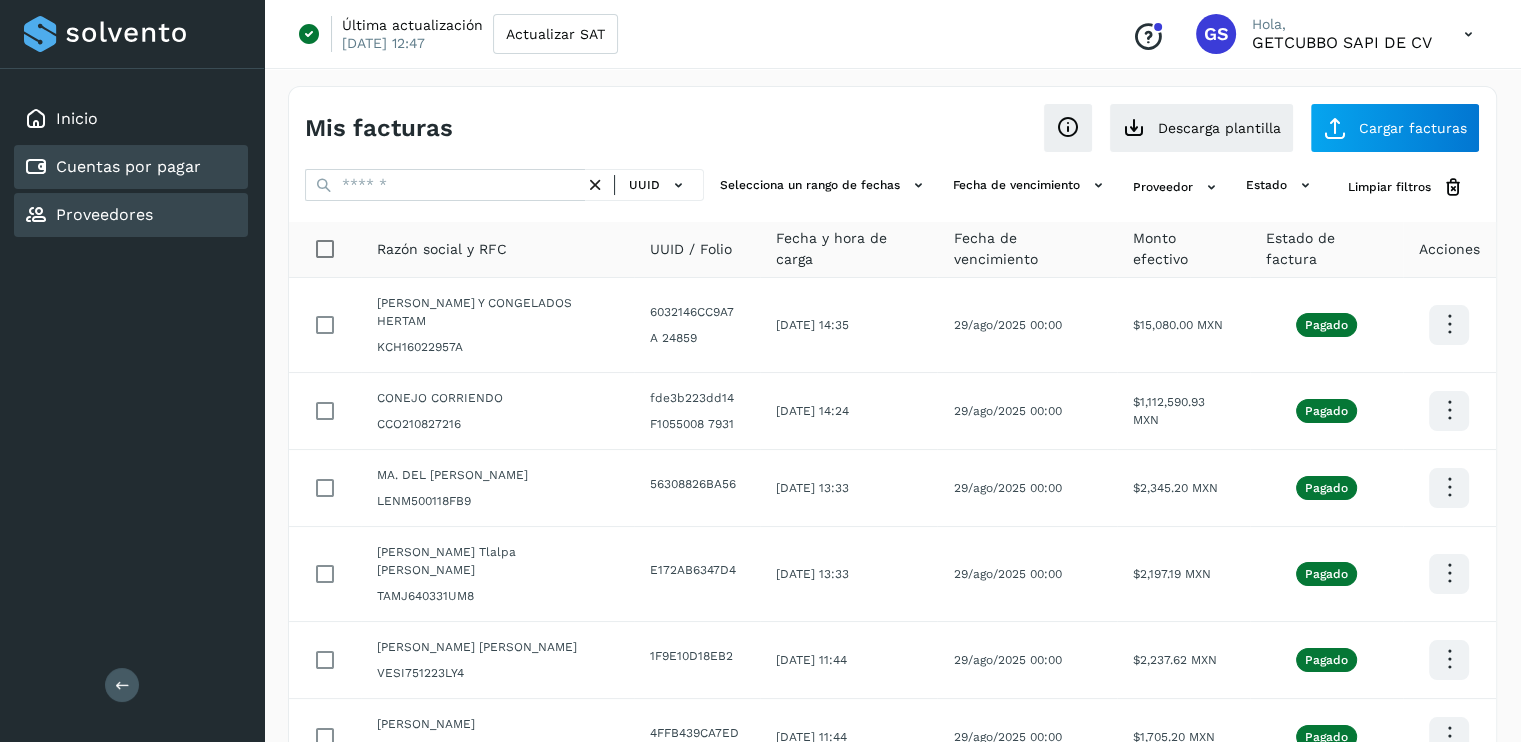 click on "Proveedores" at bounding box center (104, 214) 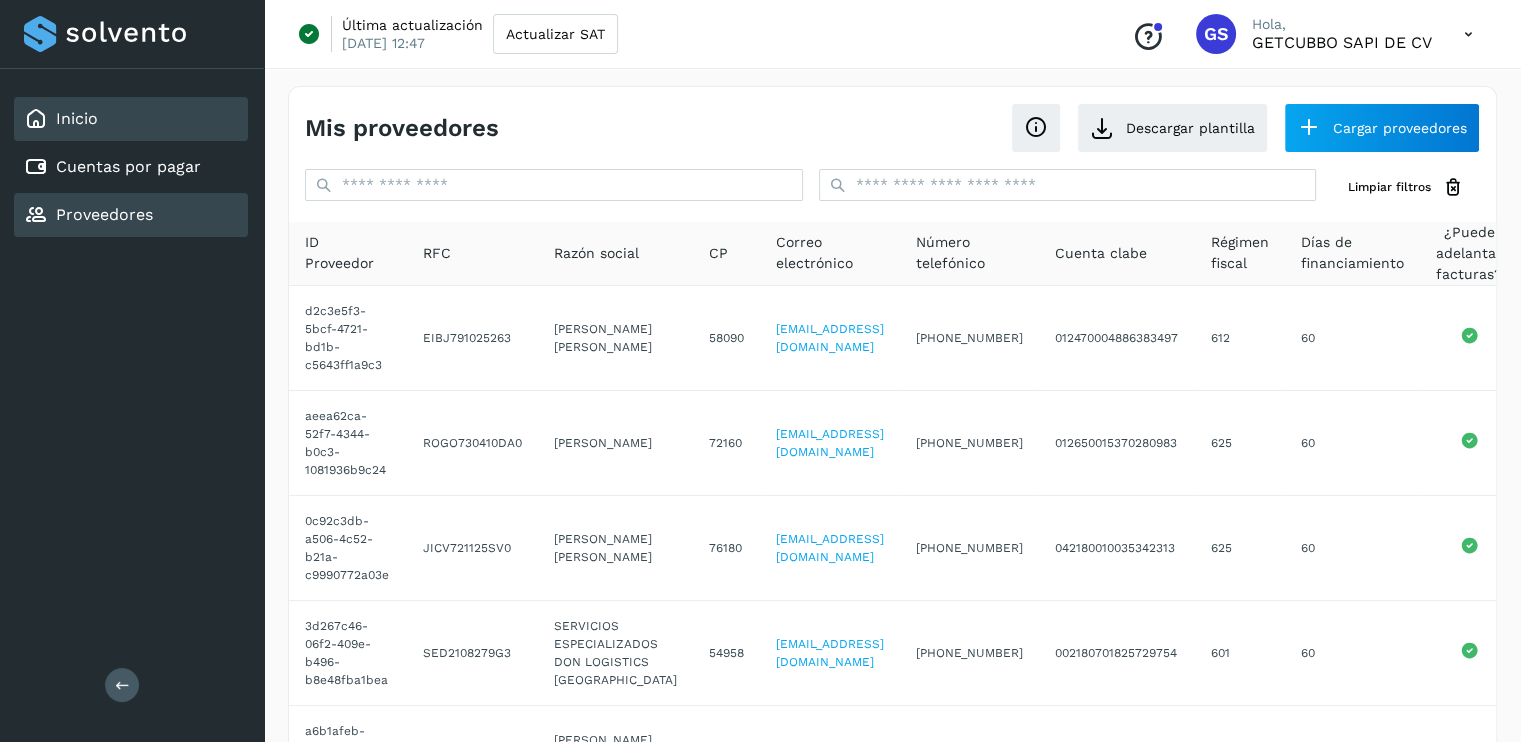 click on "Inicio" 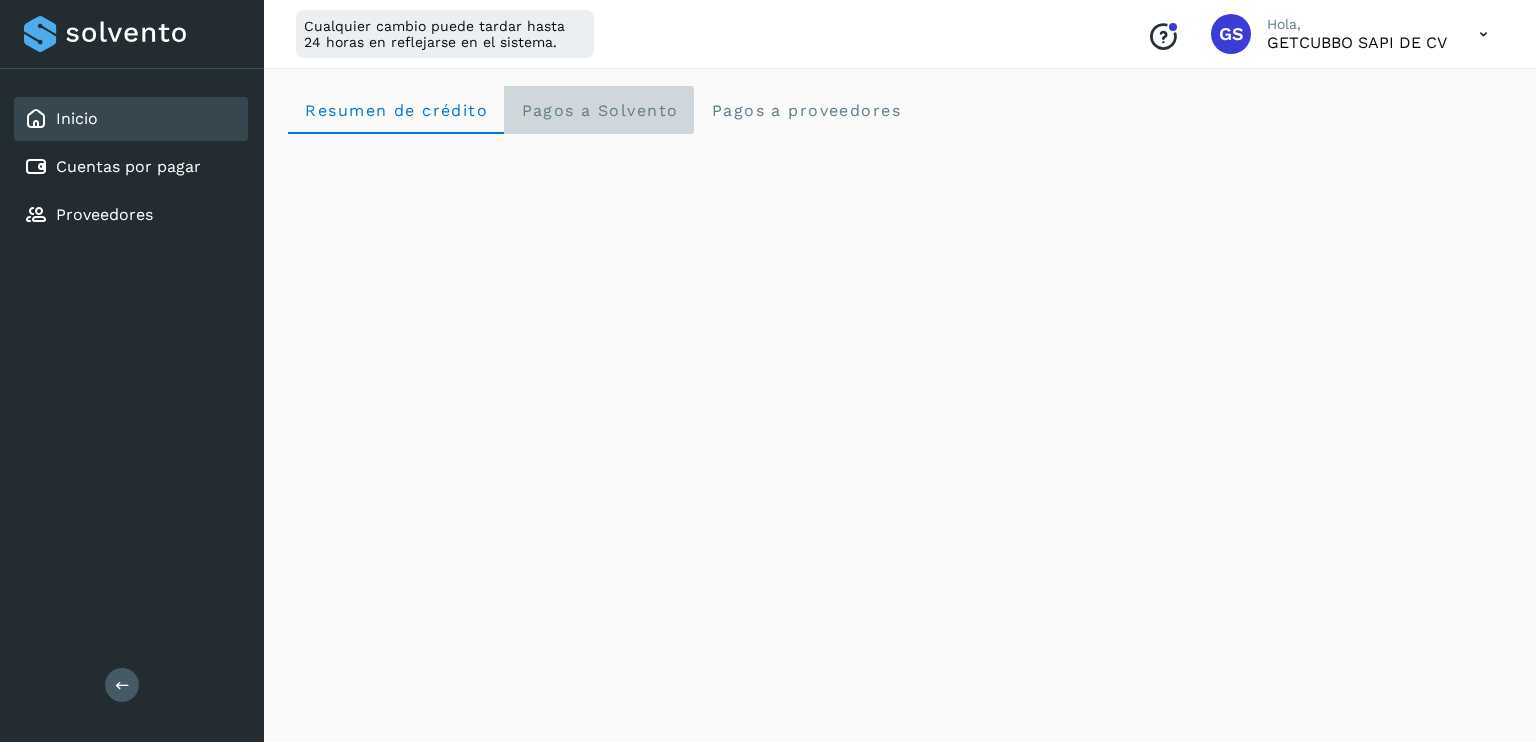 click on "Pagos a Solvento" 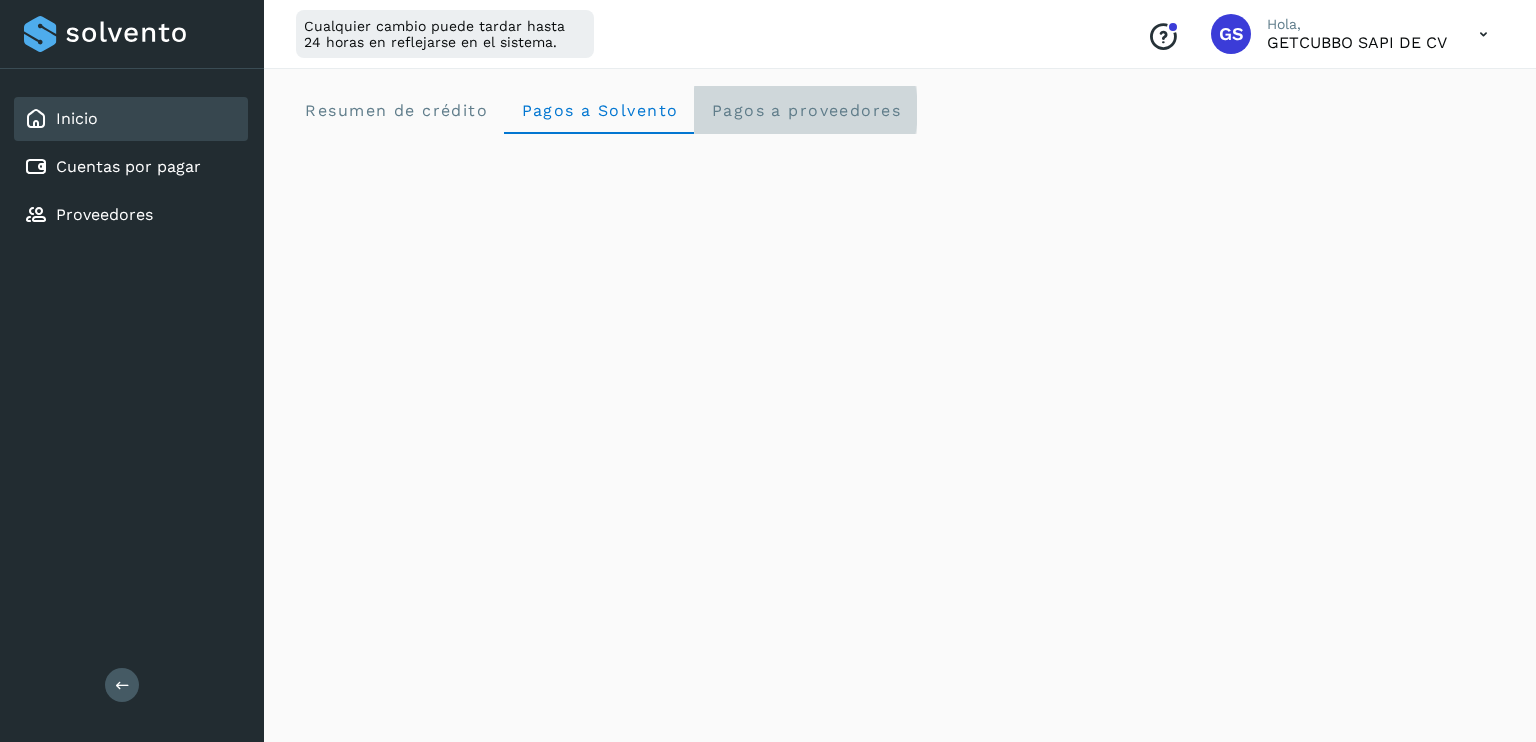 click on "Pagos a proveedores" 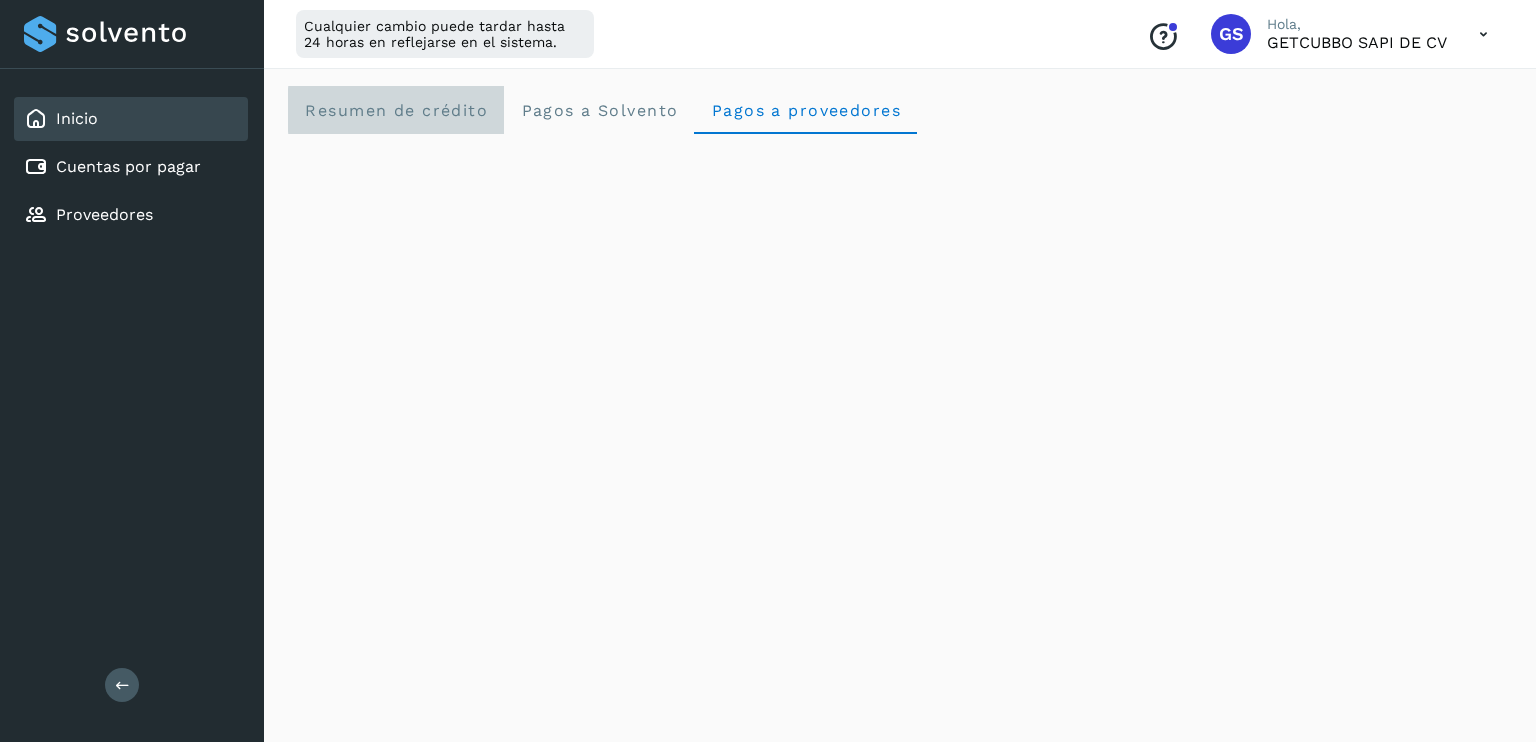 click on "Resumen de crédito" 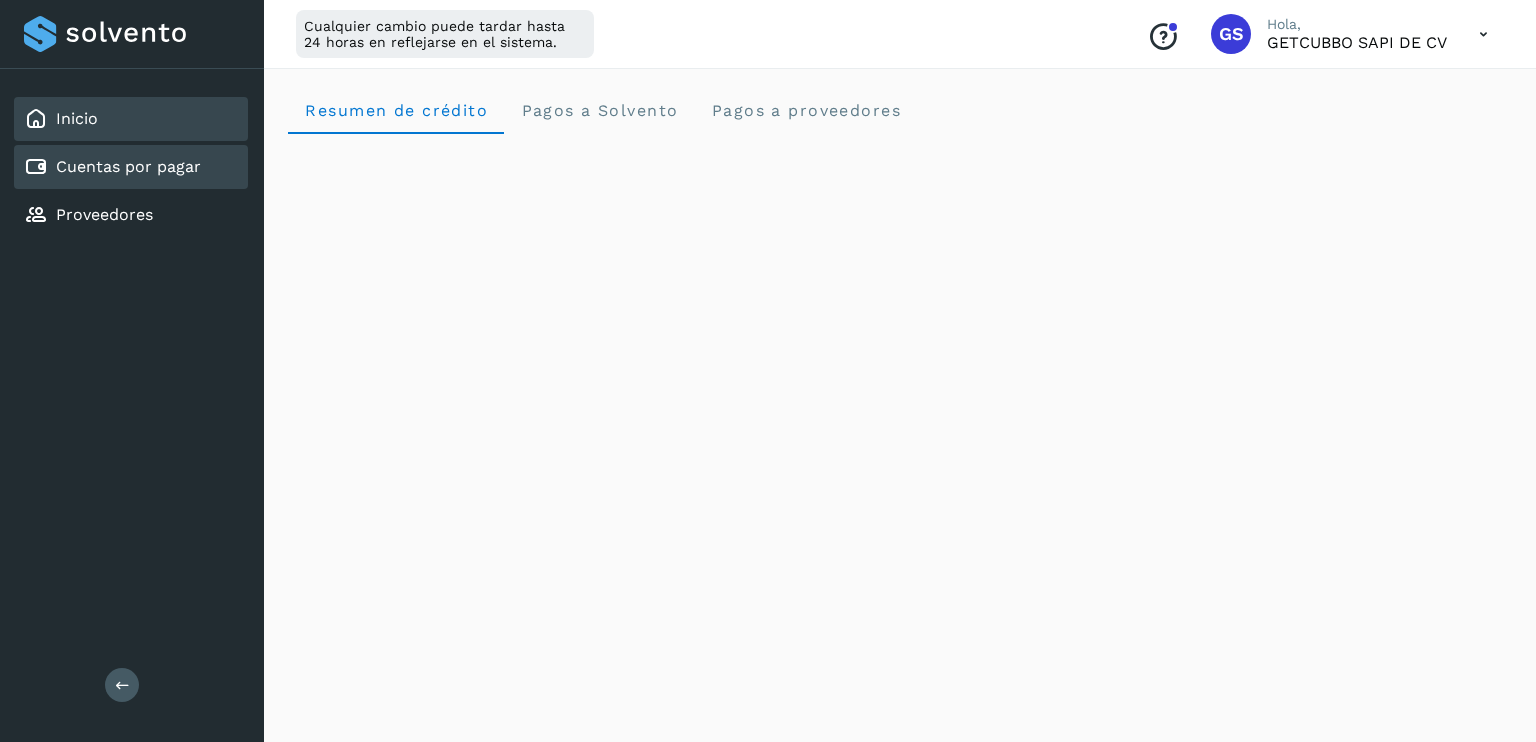 click on "Cuentas por pagar" at bounding box center (112, 167) 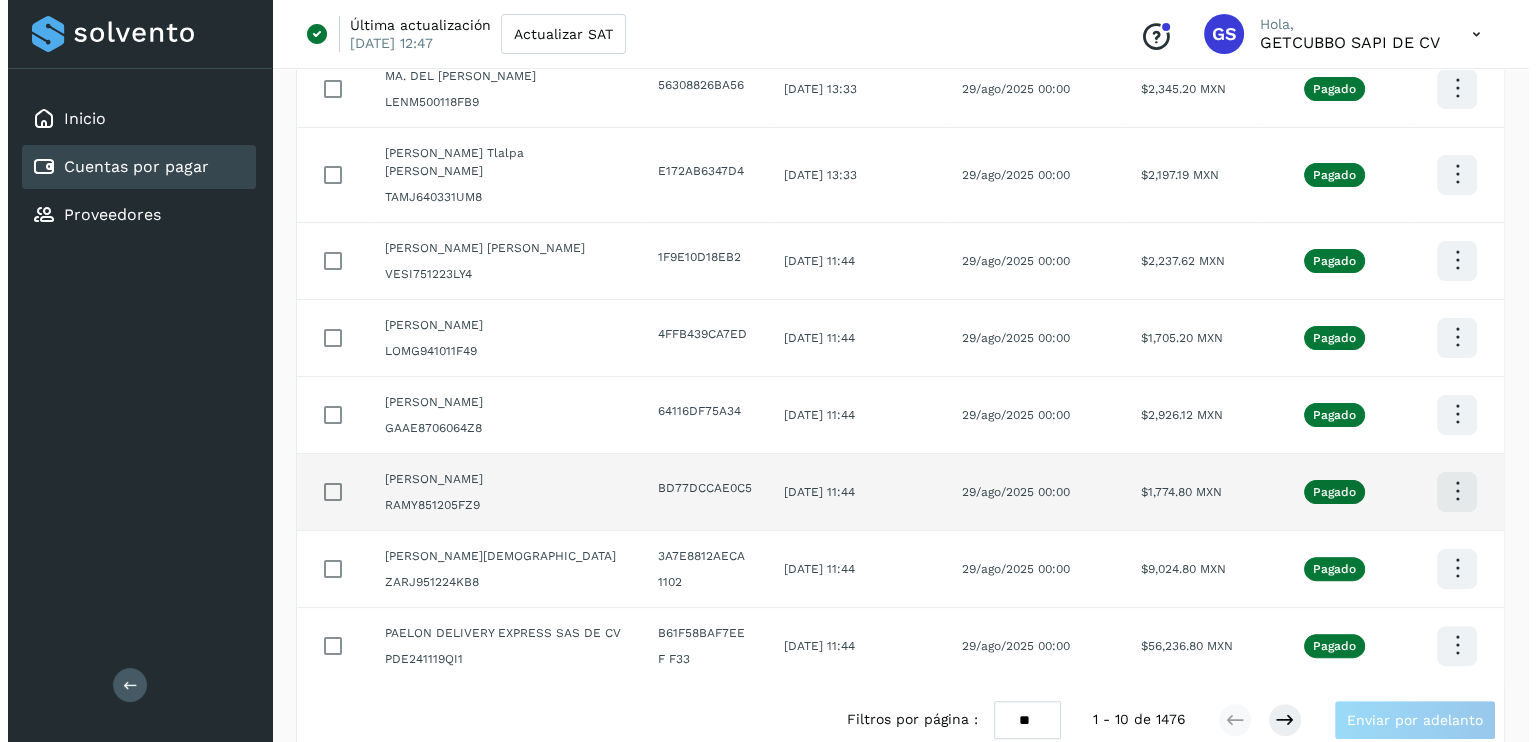 scroll, scrollTop: 0, scrollLeft: 0, axis: both 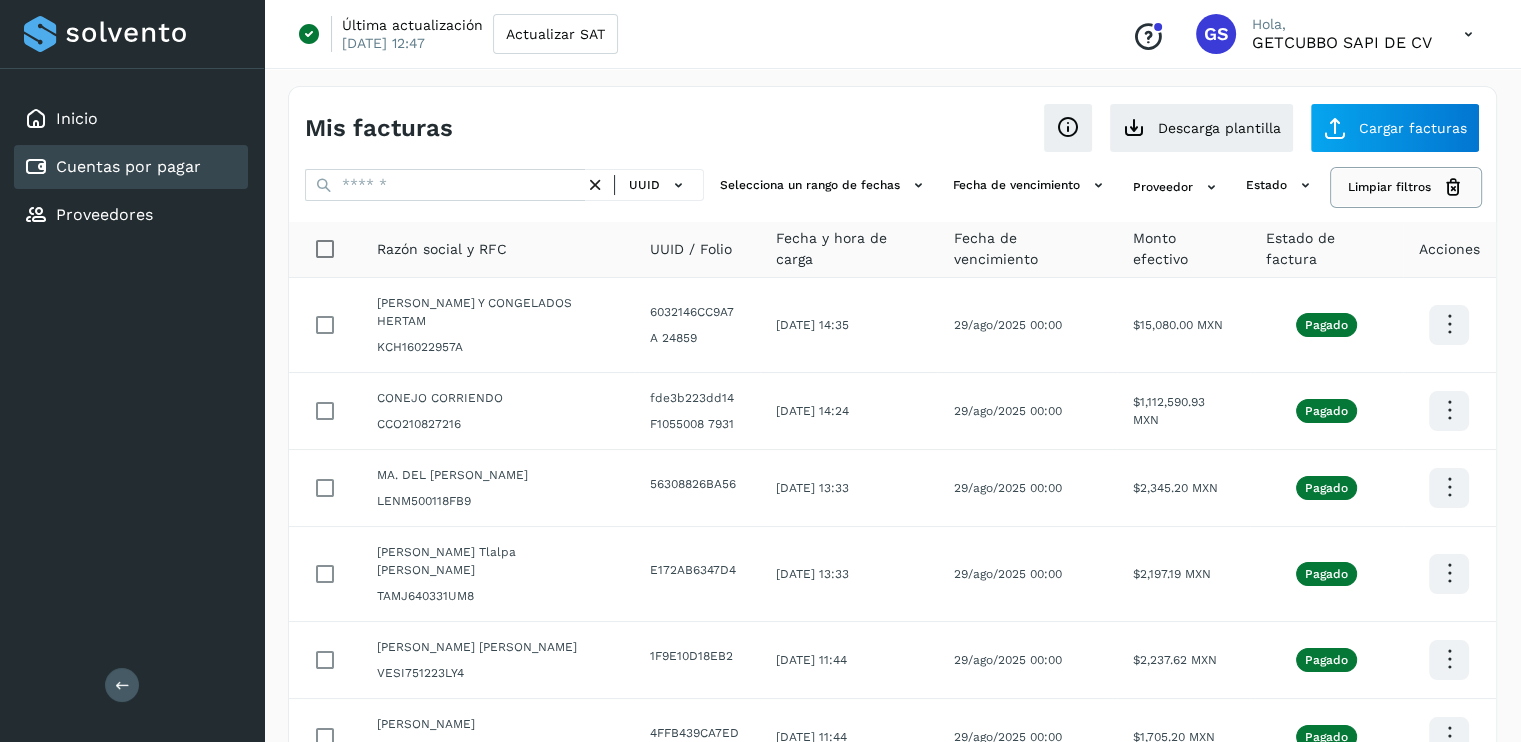 click on "Limpiar filtros" 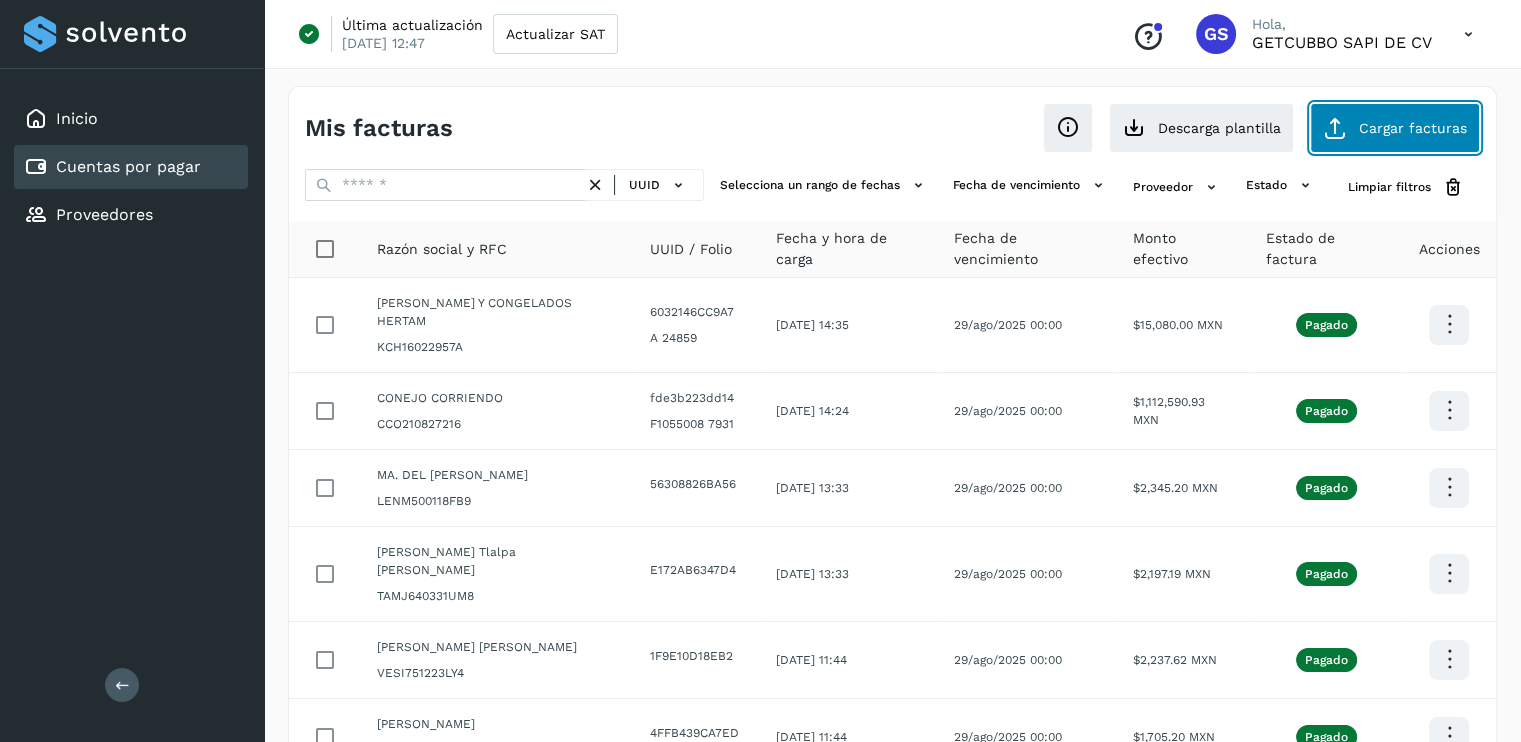click on "Cargar facturas" 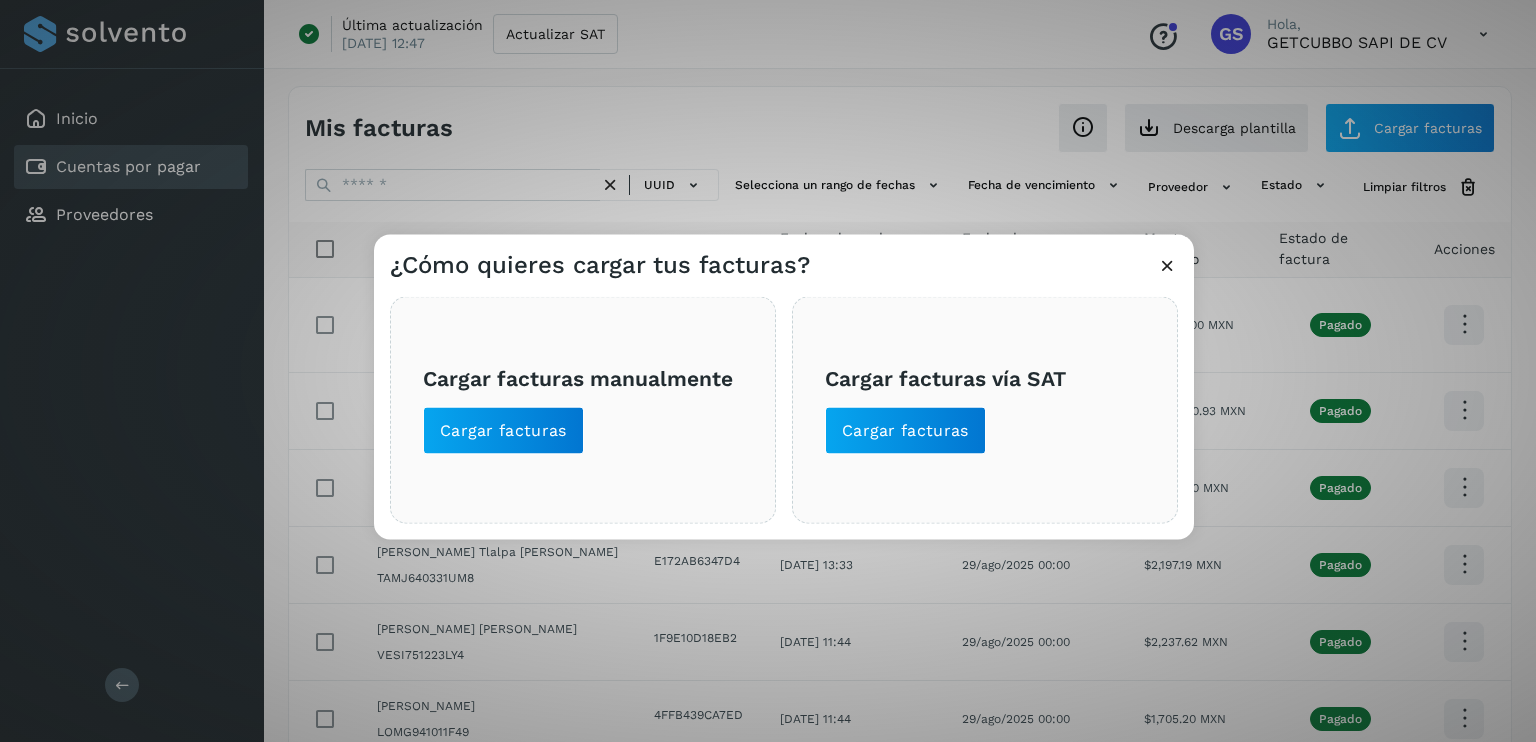 click at bounding box center (1167, 265) 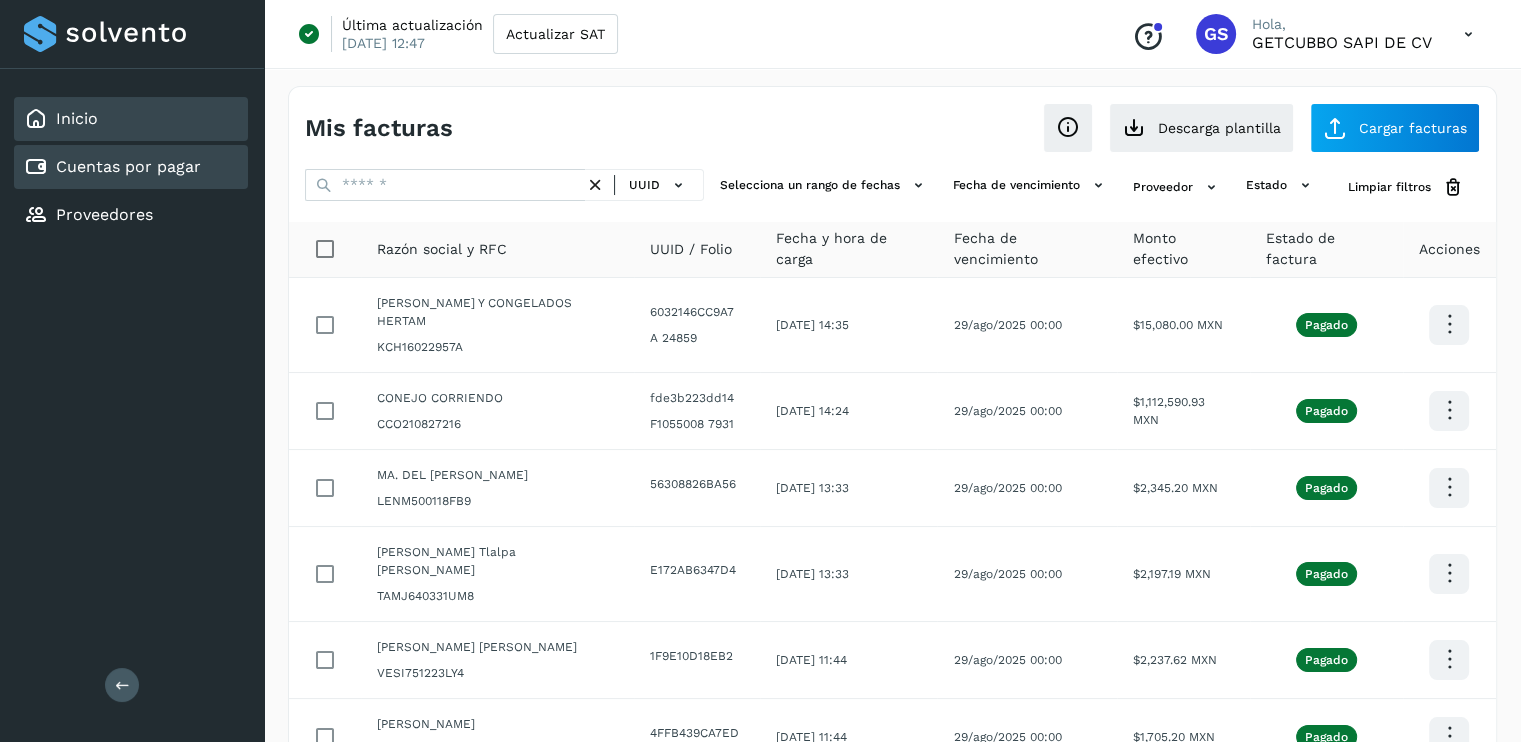 click on "Inicio" at bounding box center [77, 118] 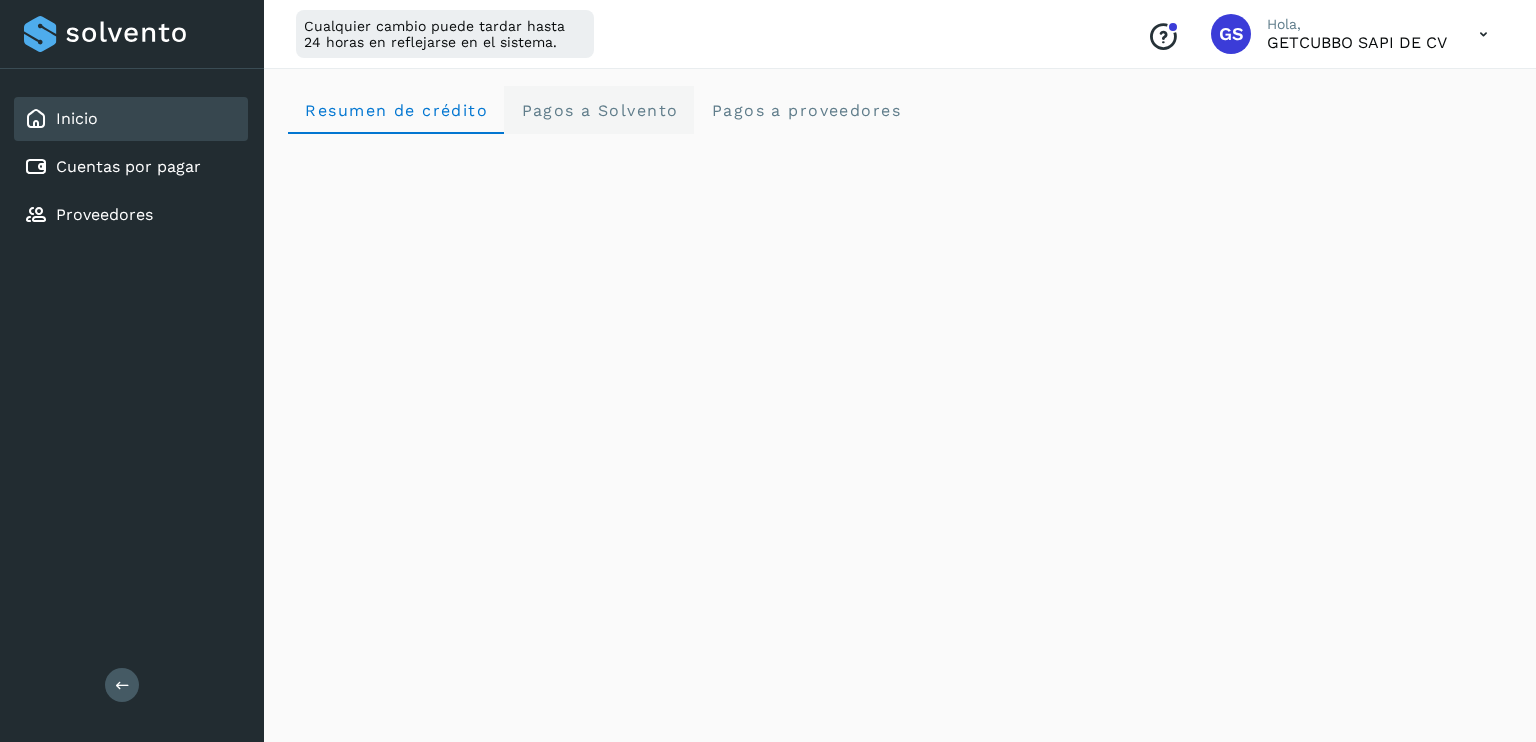 click on "Pagos a Solvento" 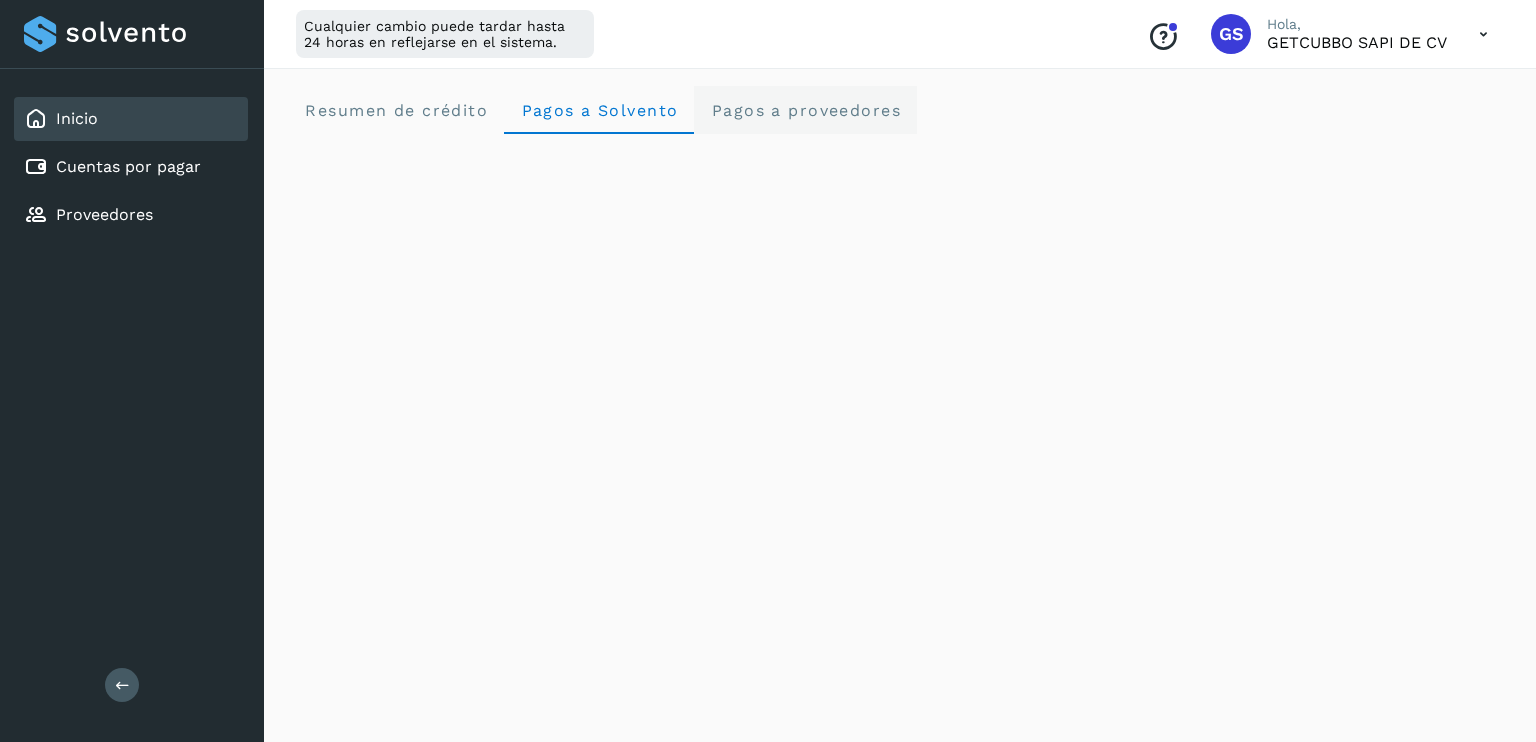 click on "Pagos a proveedores" 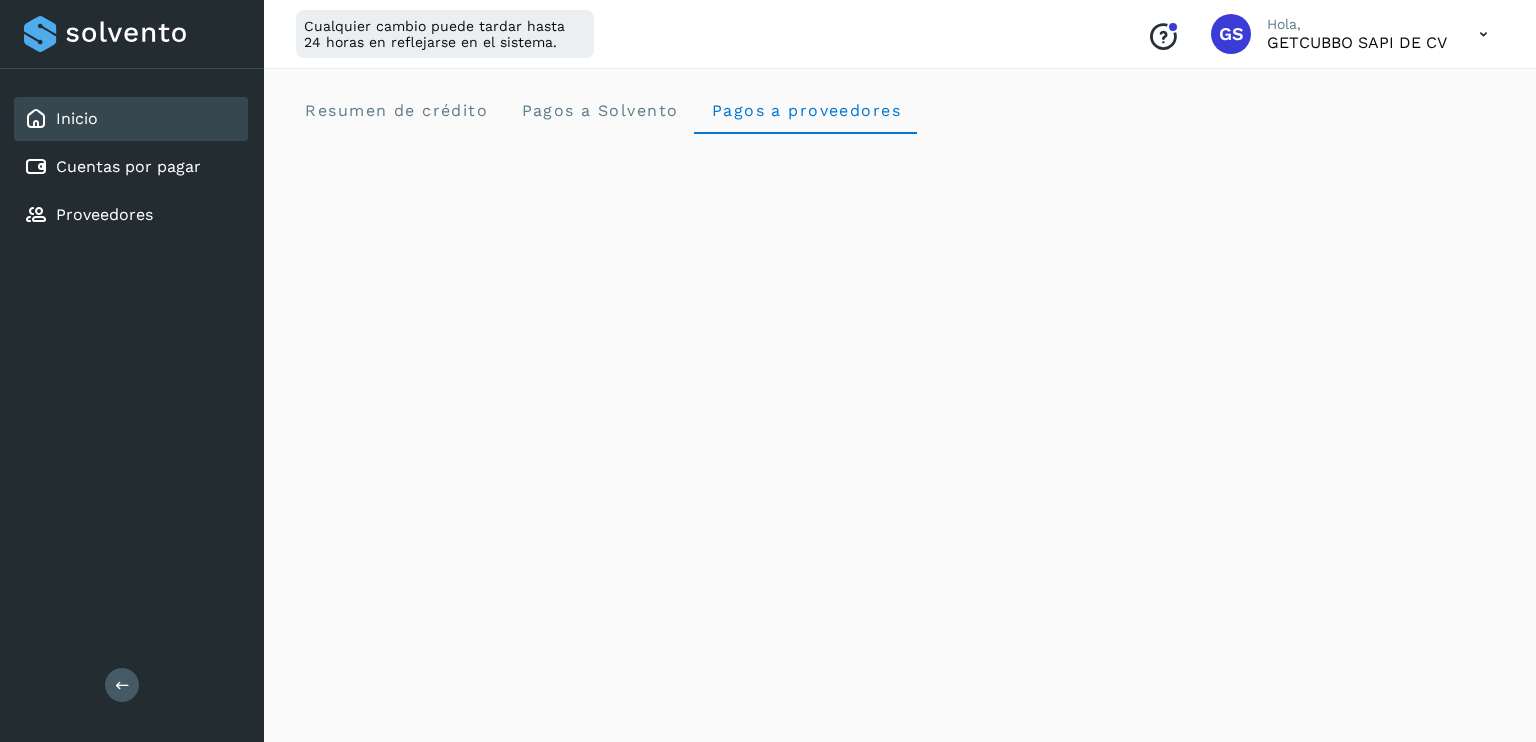 click at bounding box center (122, 685) 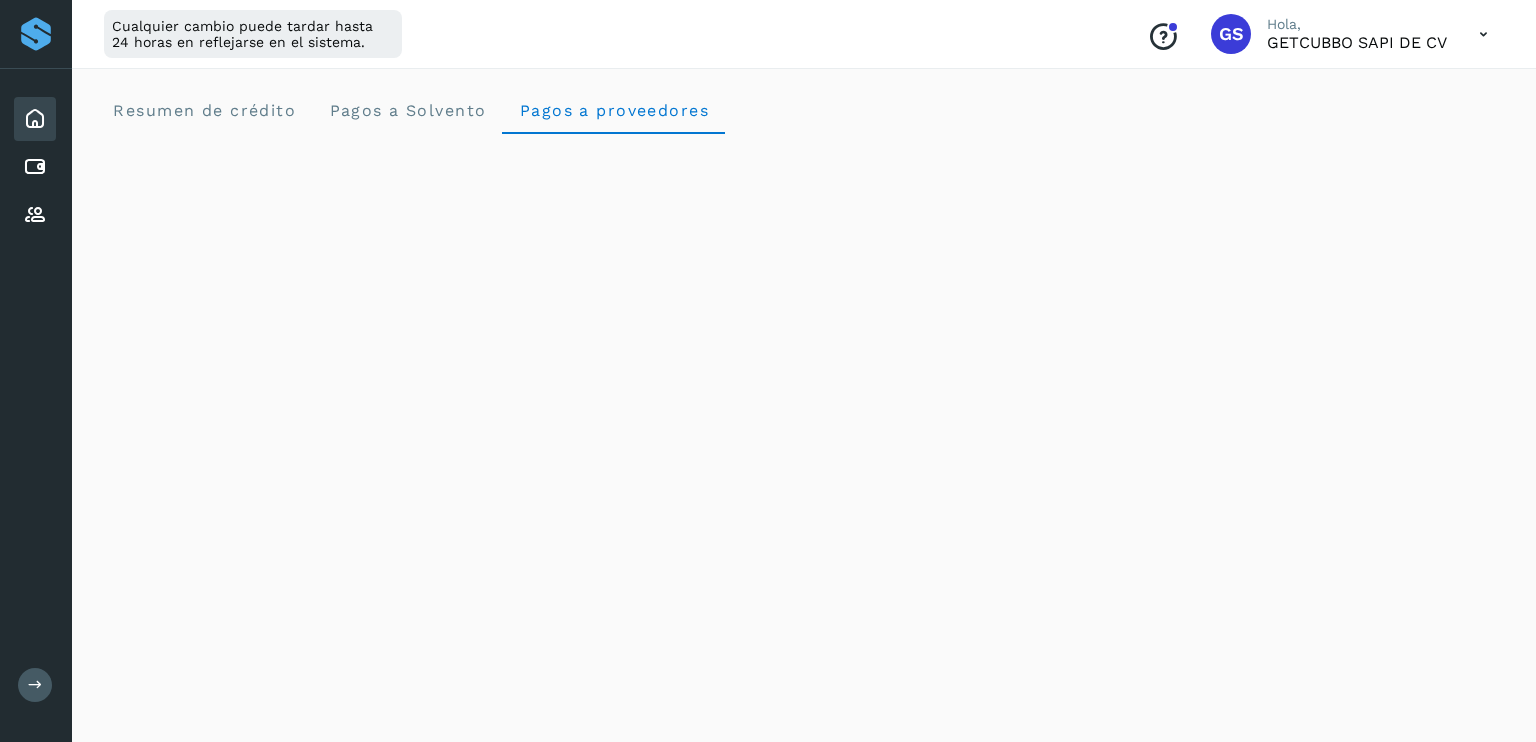 click at bounding box center (35, 685) 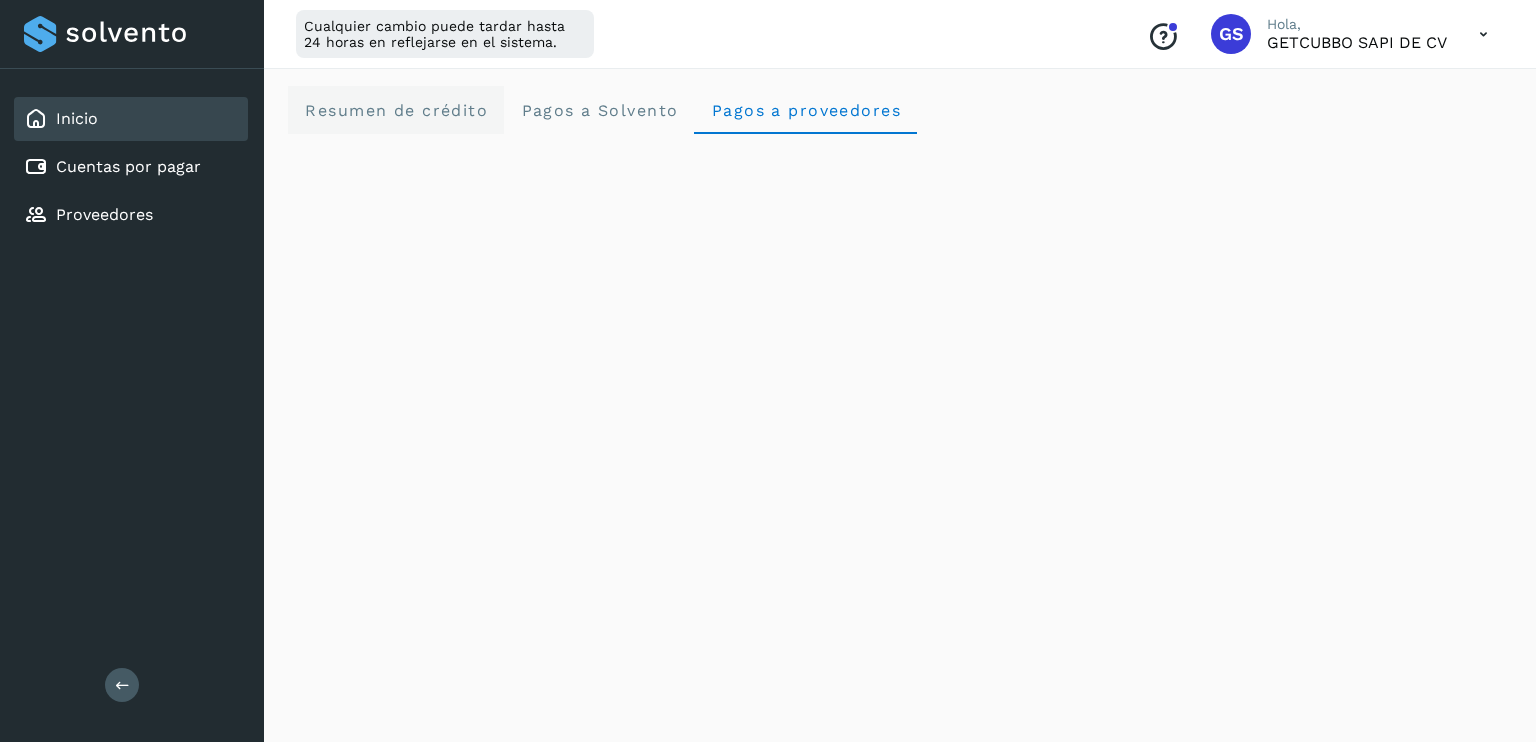 click on "Resumen de crédito" 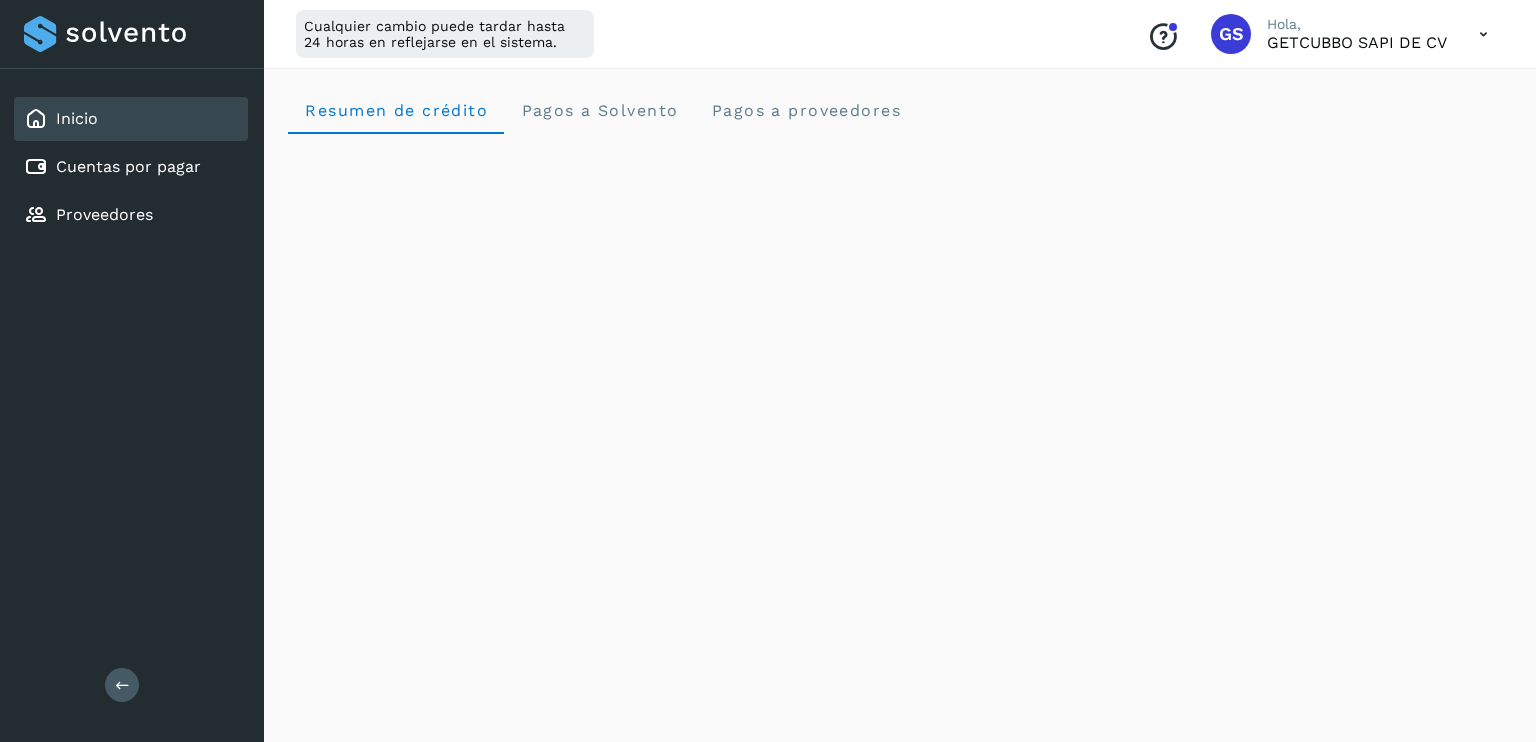 click at bounding box center [1483, 34] 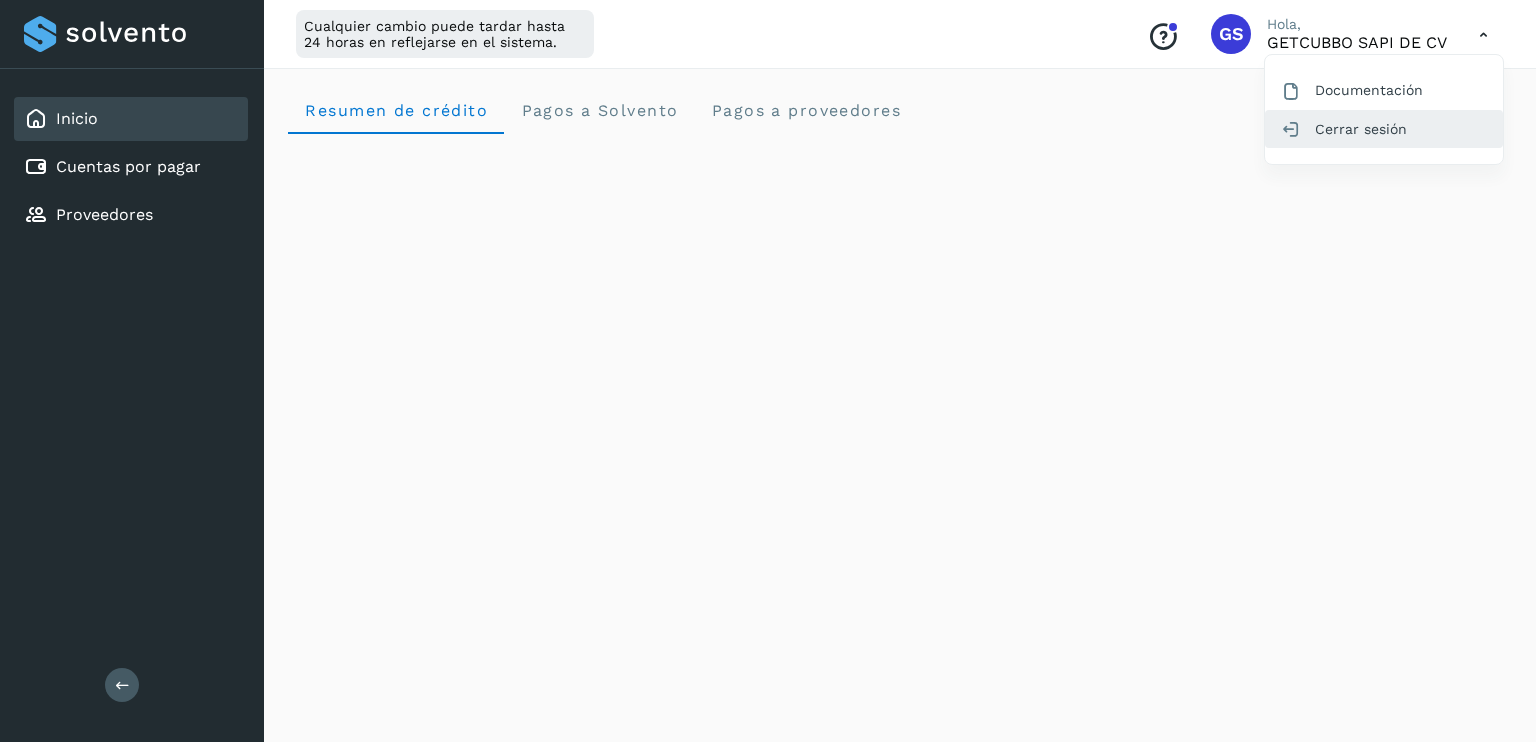 click on "Cerrar sesión" 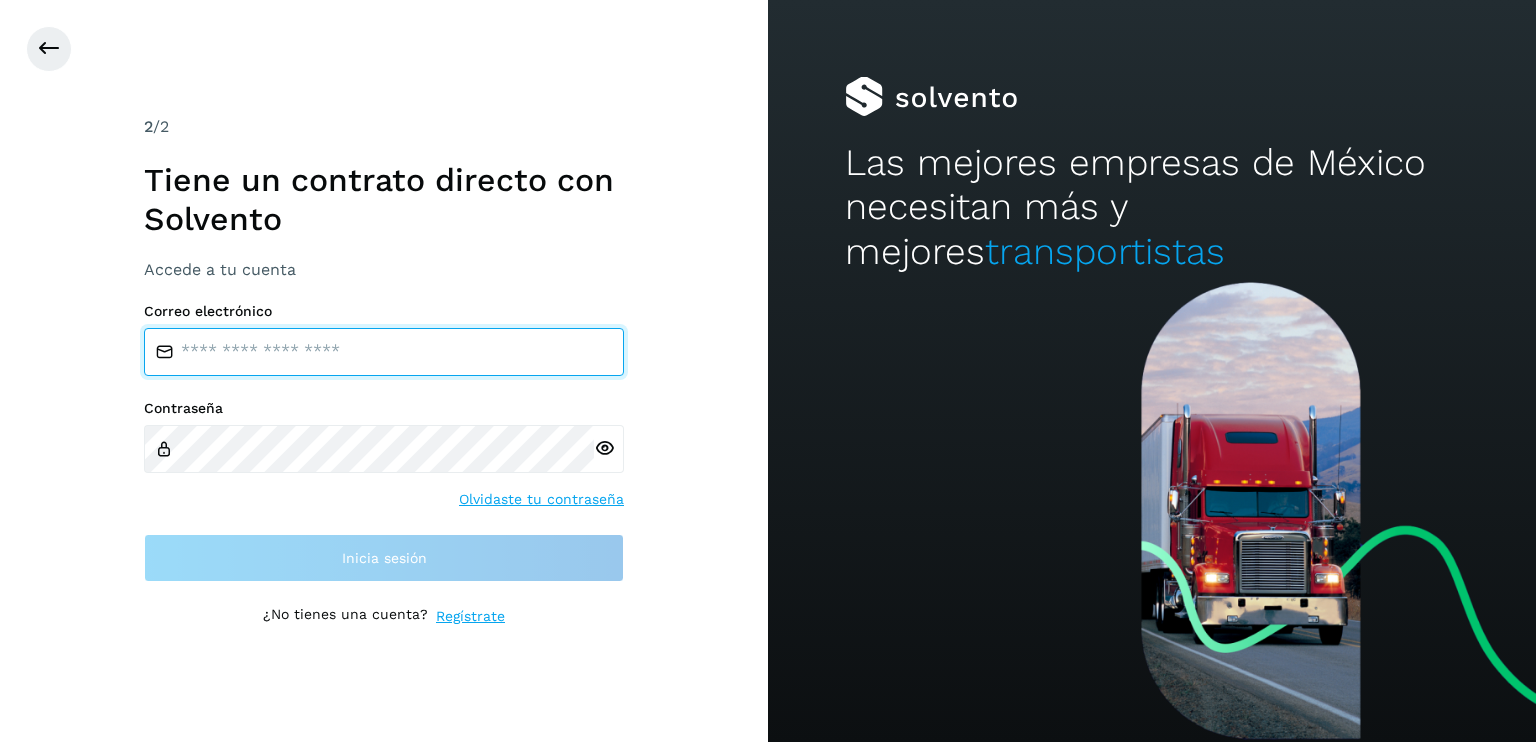 type on "**********" 